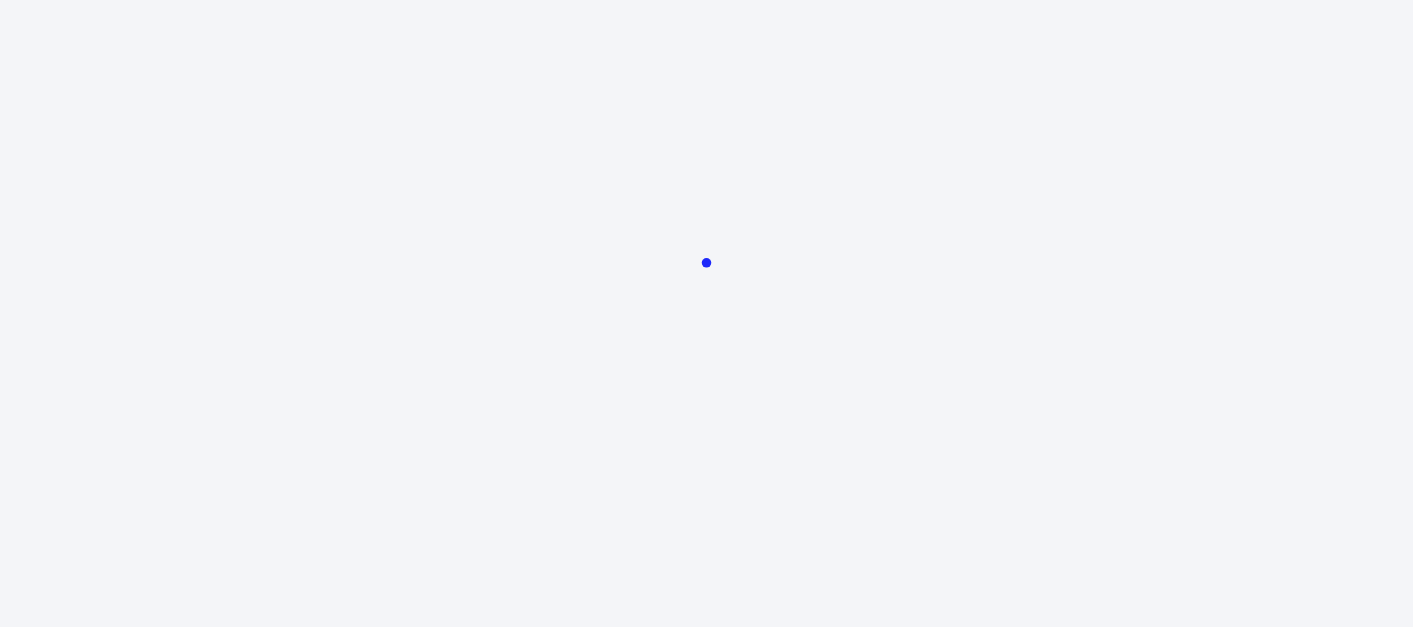 scroll, scrollTop: 0, scrollLeft: 0, axis: both 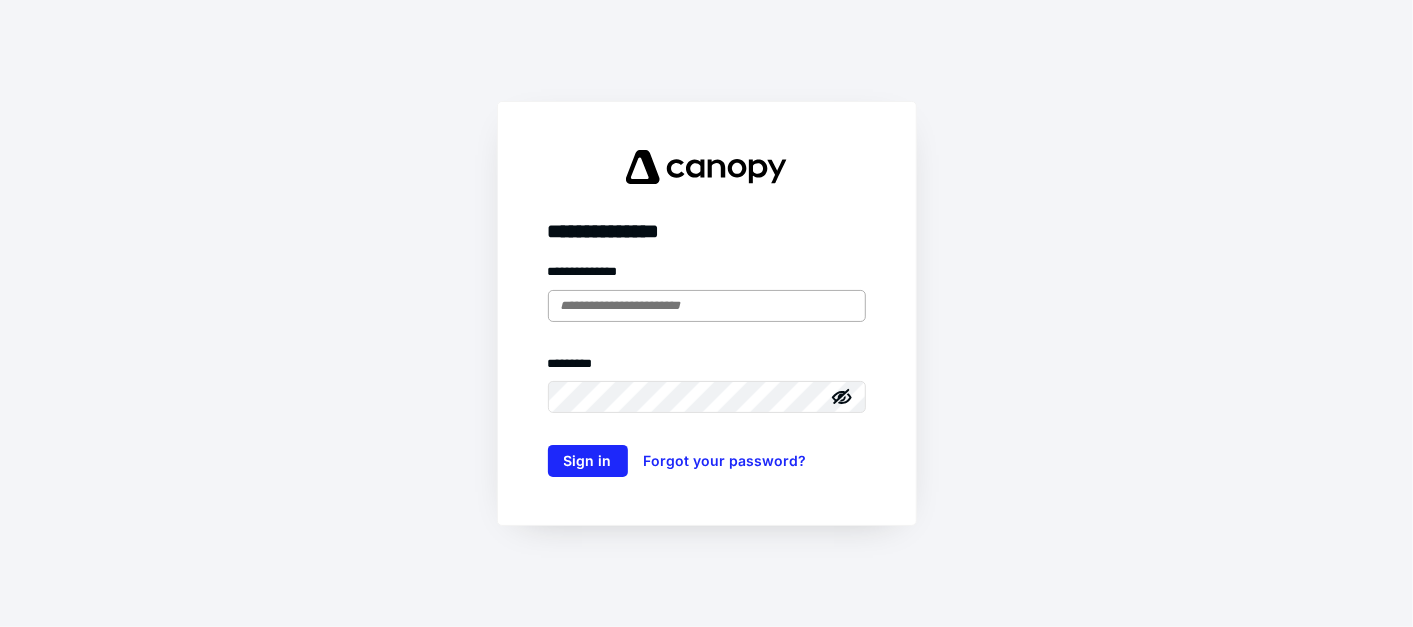 click at bounding box center [707, 306] 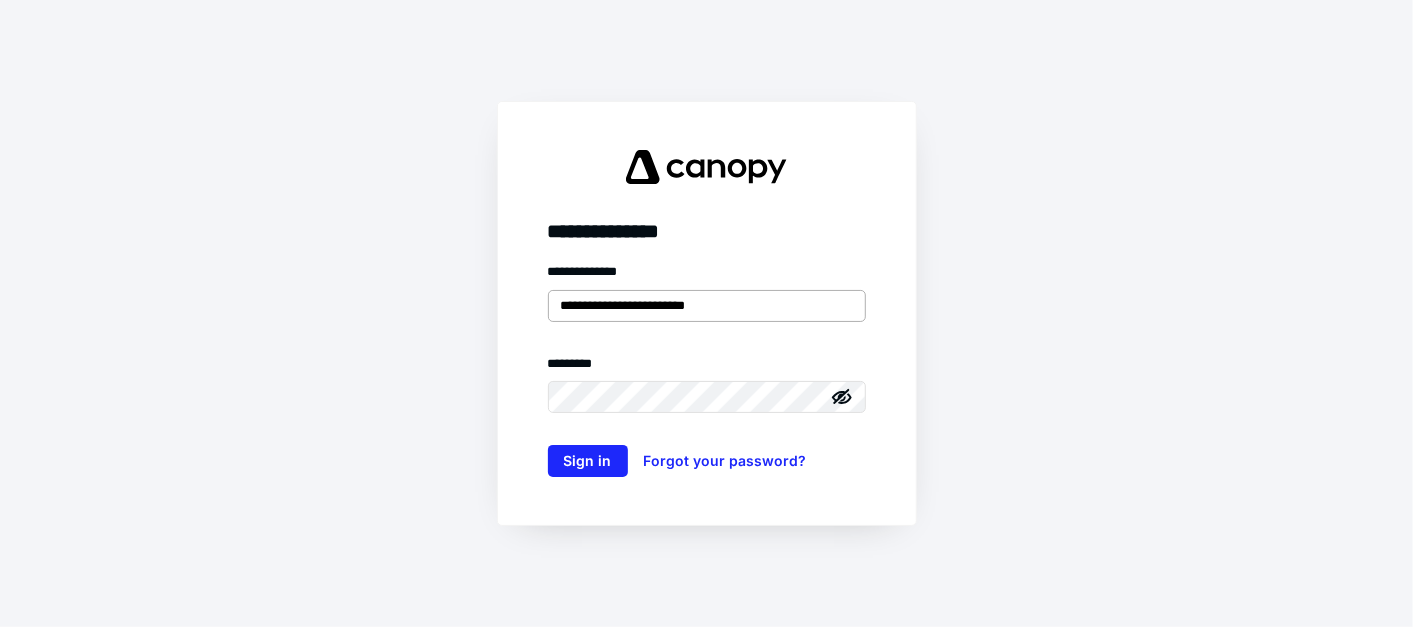 type on "**********" 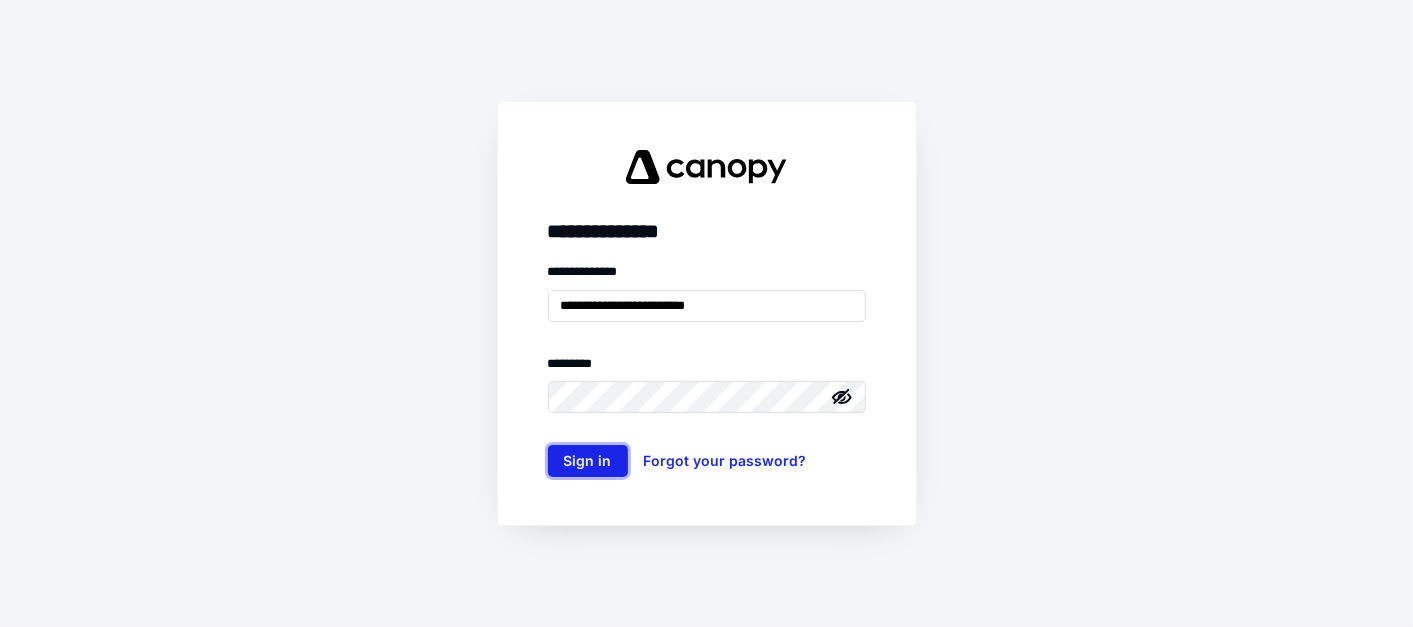 click on "Sign in" at bounding box center (588, 461) 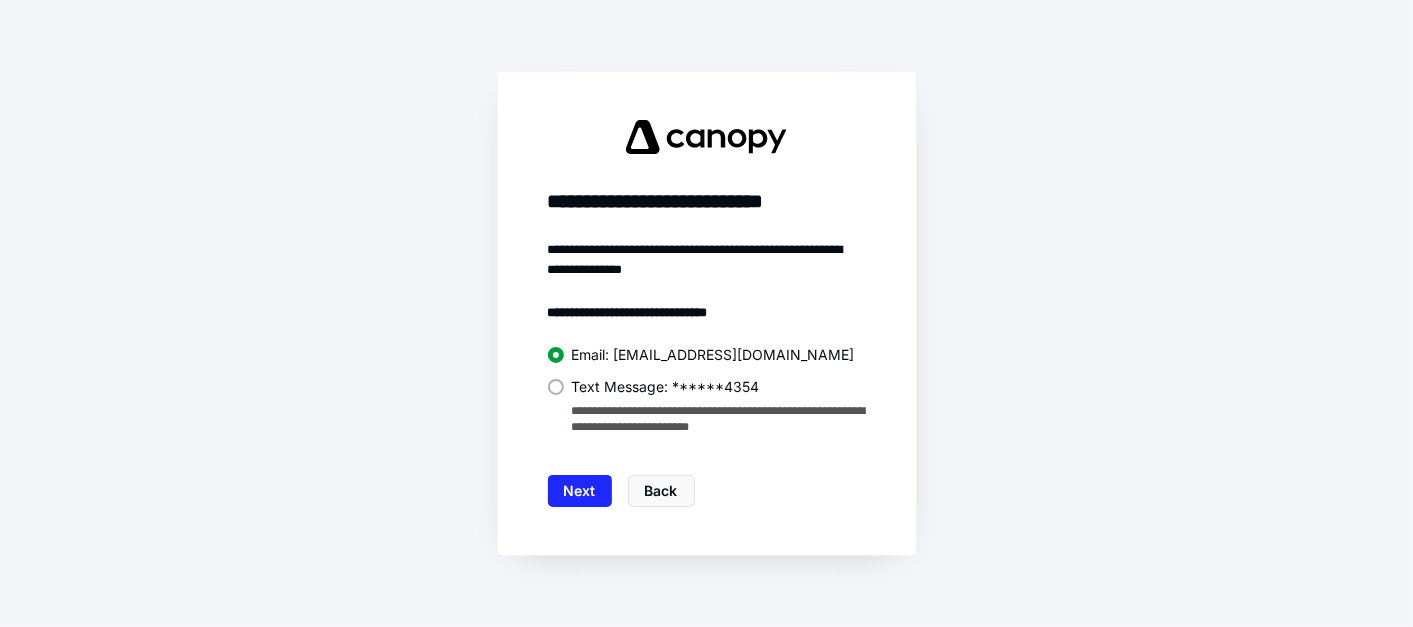 click at bounding box center (556, 387) 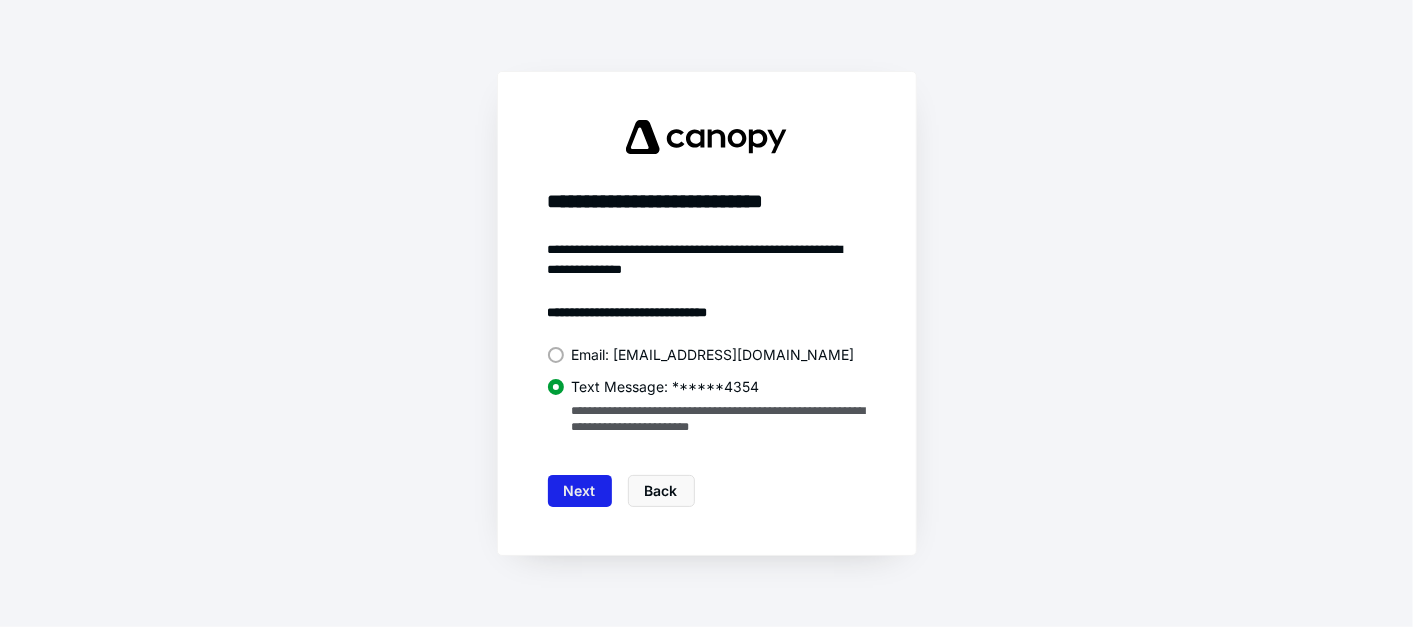 click on "Next" at bounding box center [580, 491] 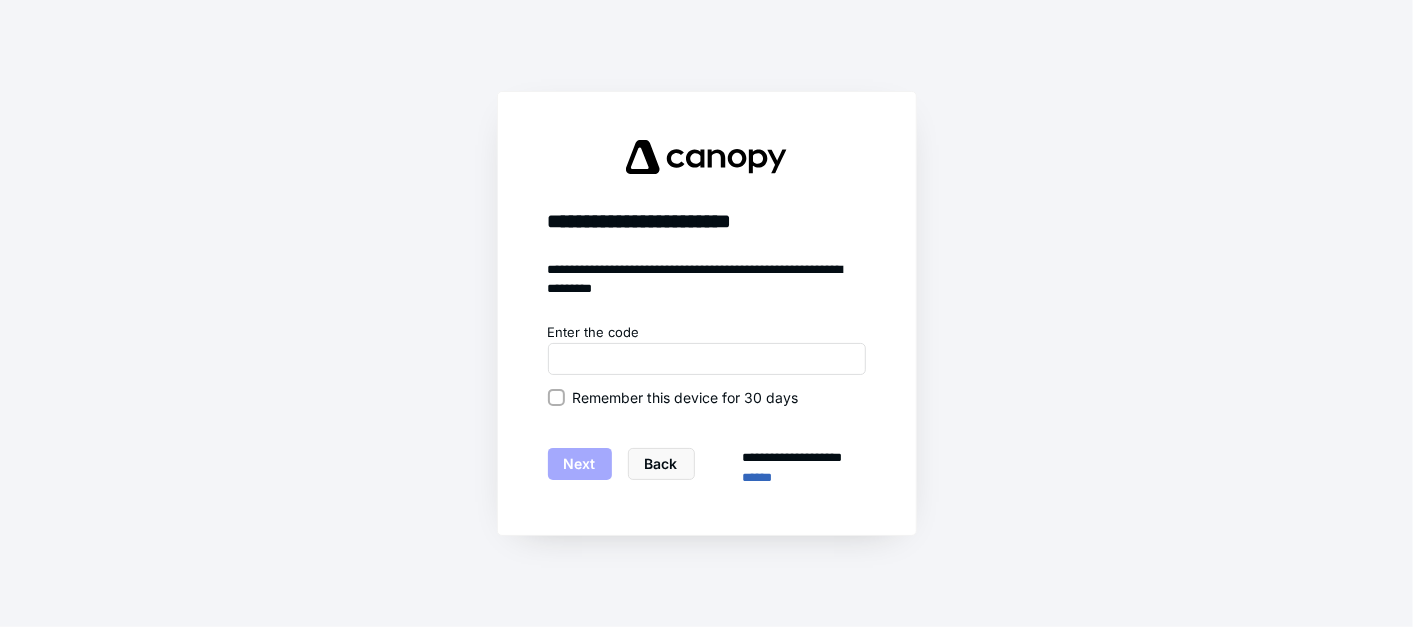 click on "**********" at bounding box center [707, 405] 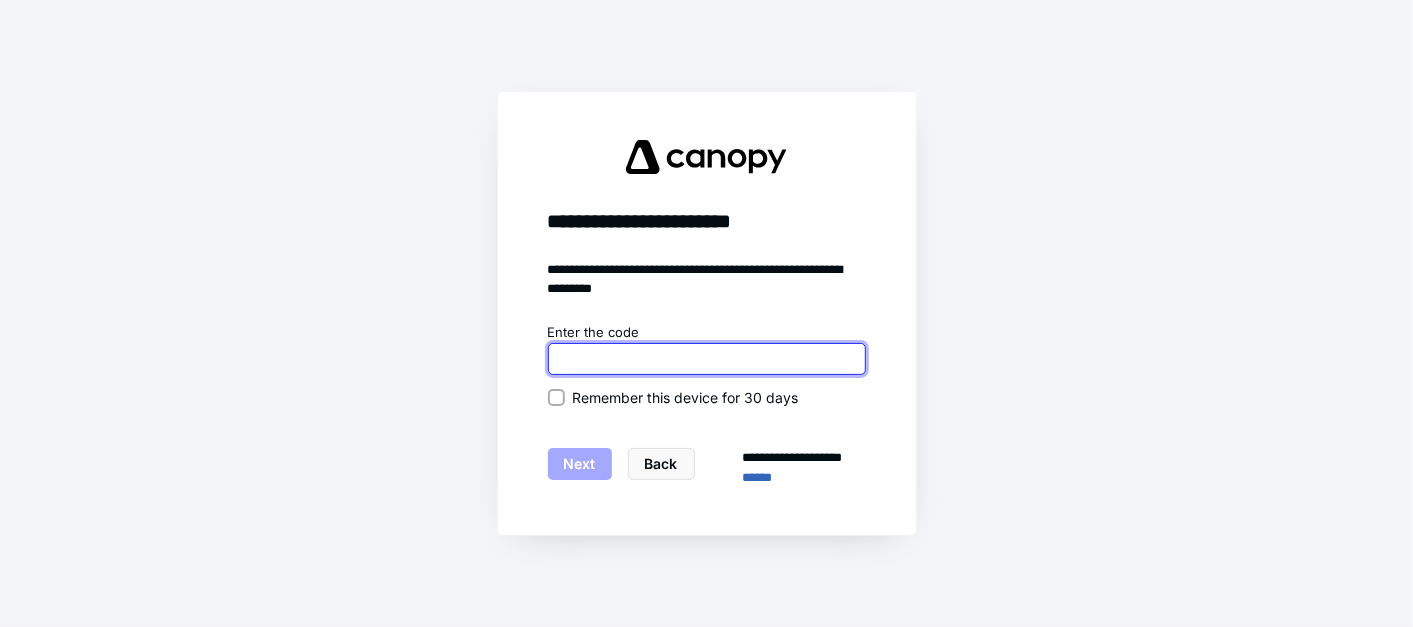click at bounding box center [707, 359] 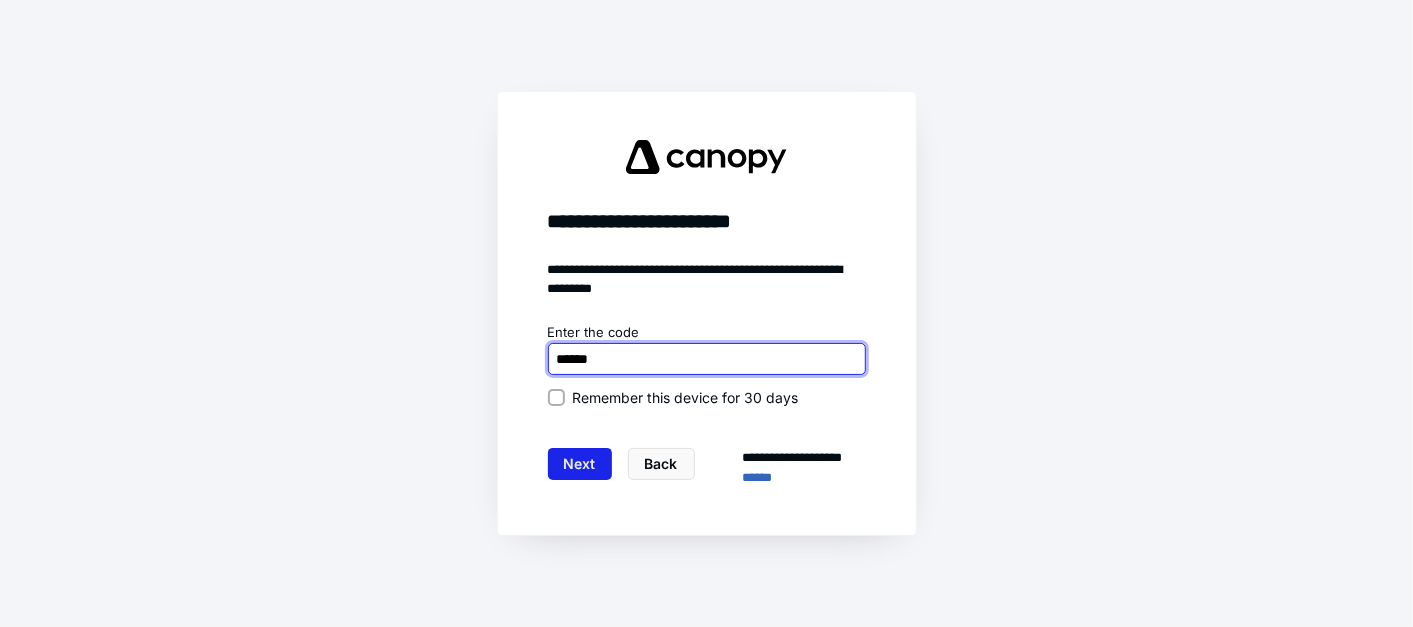 type on "******" 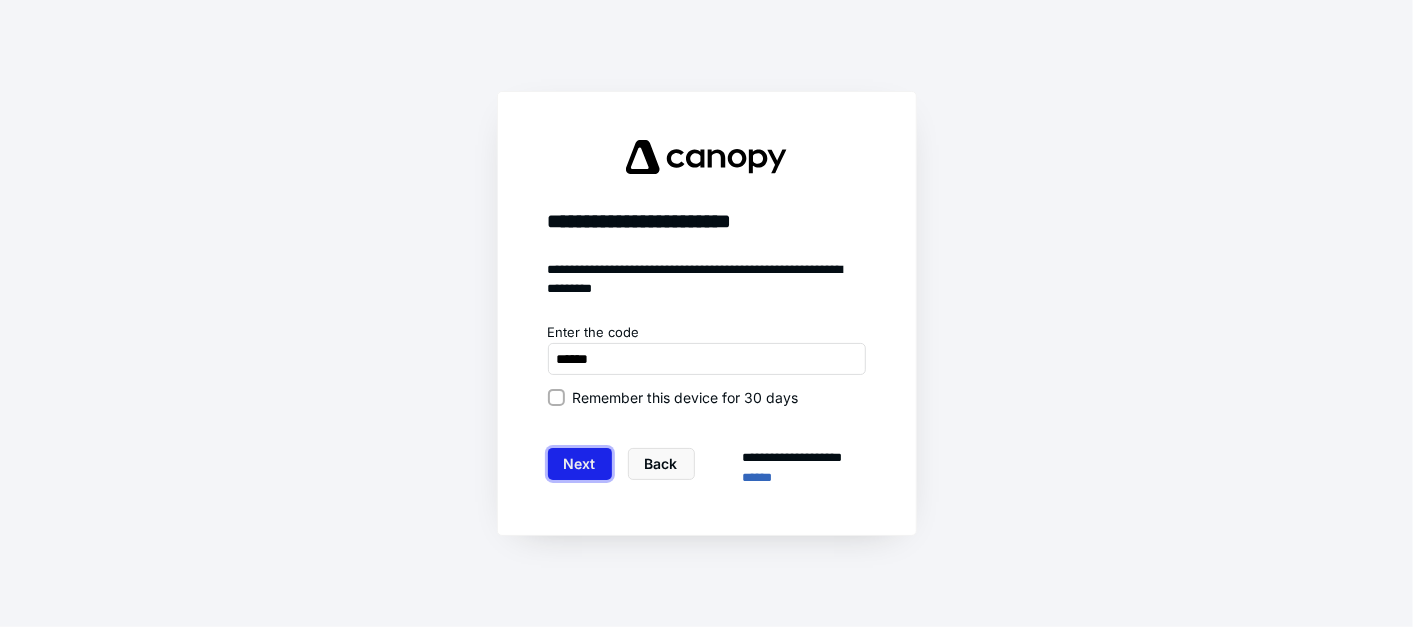 click on "Next" at bounding box center (580, 464) 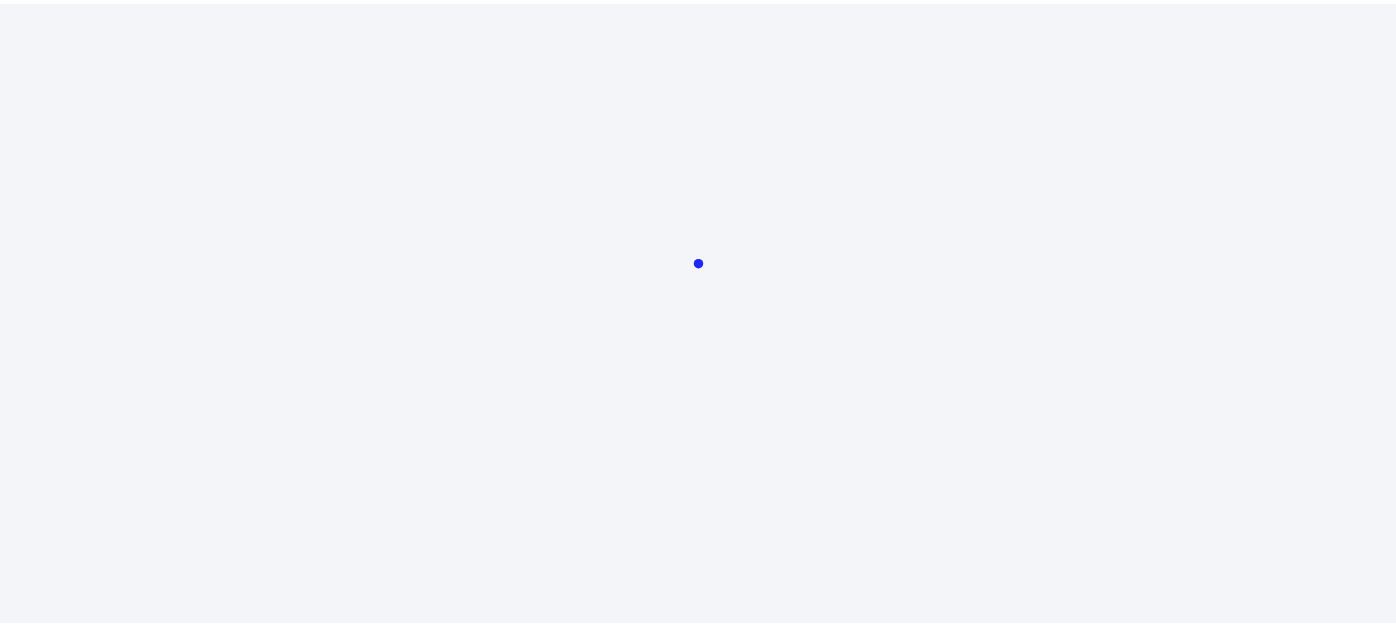 scroll, scrollTop: 0, scrollLeft: 0, axis: both 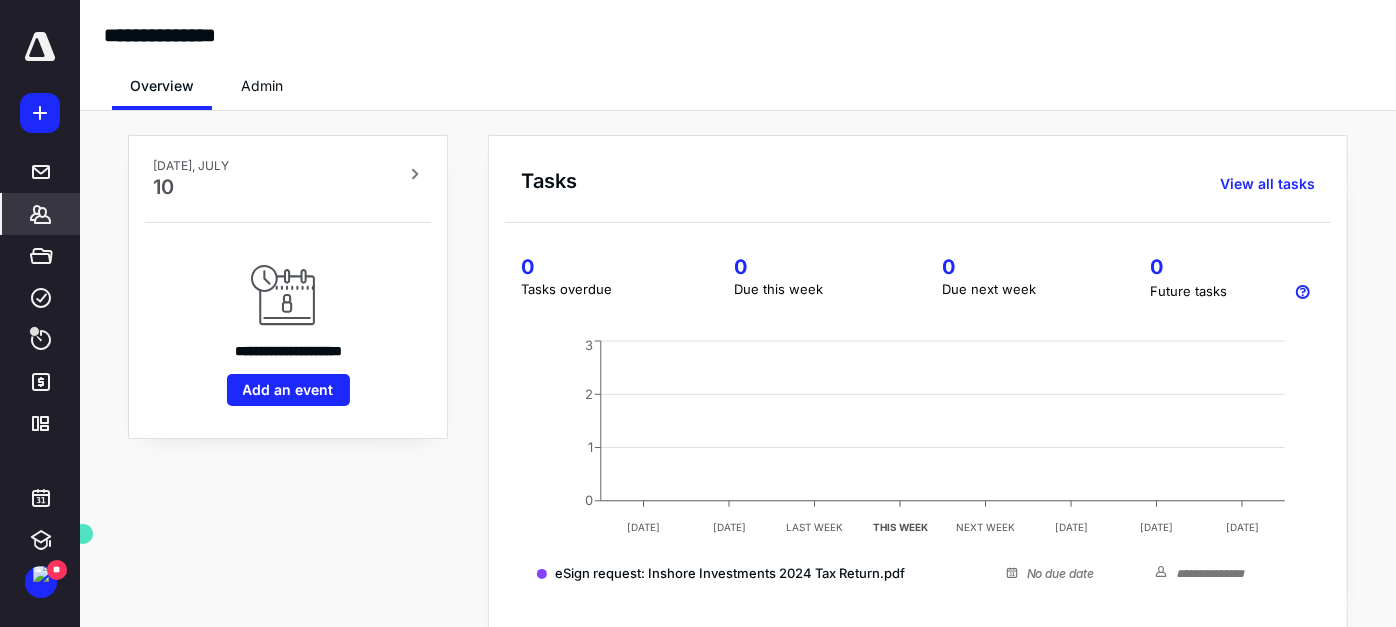 click 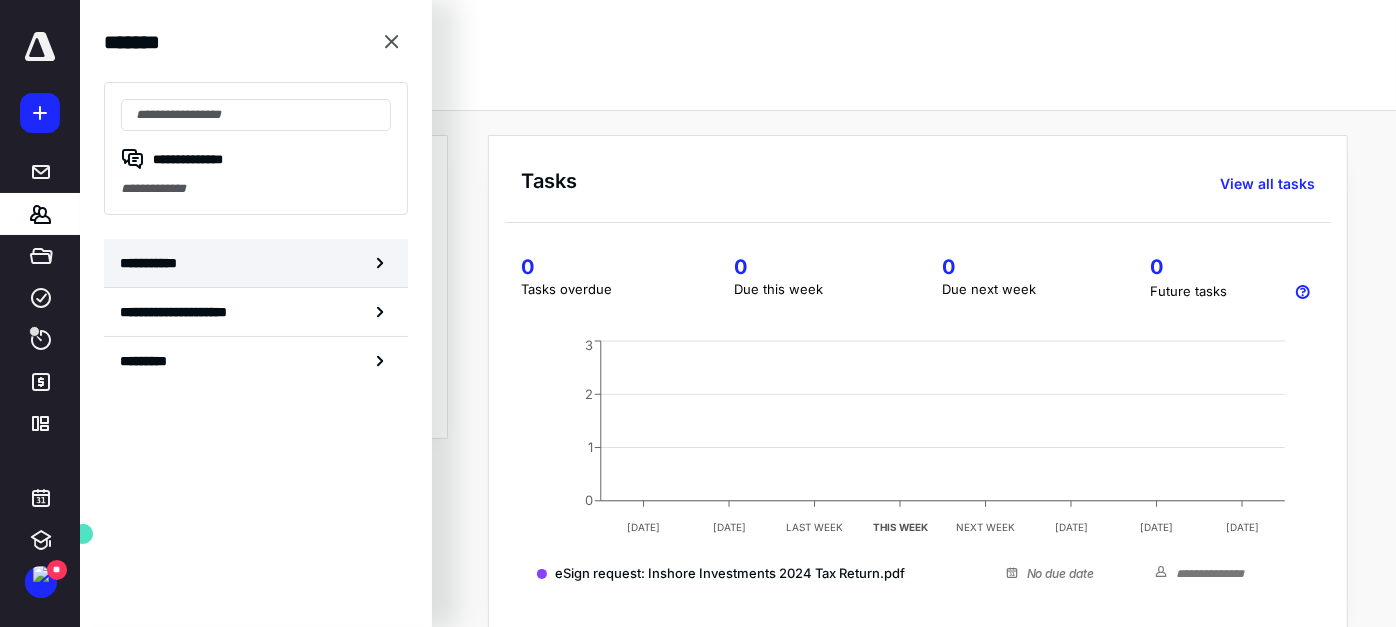 click on "**********" at bounding box center [256, 263] 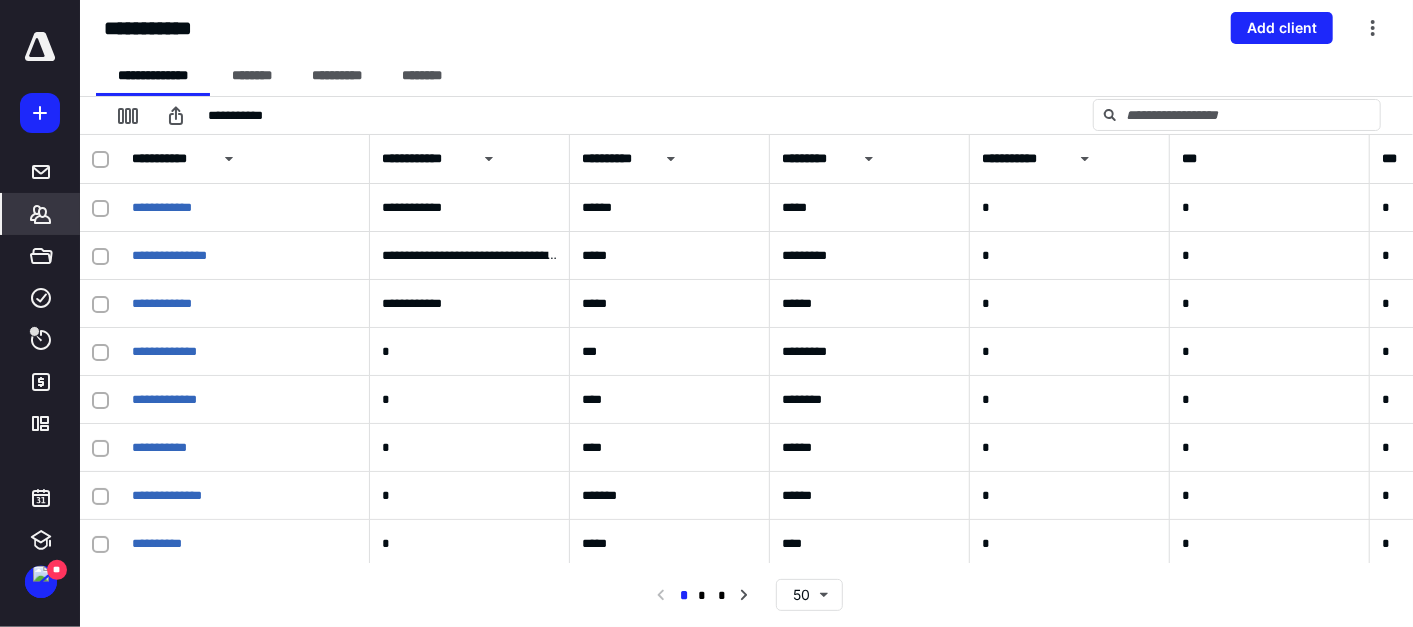click 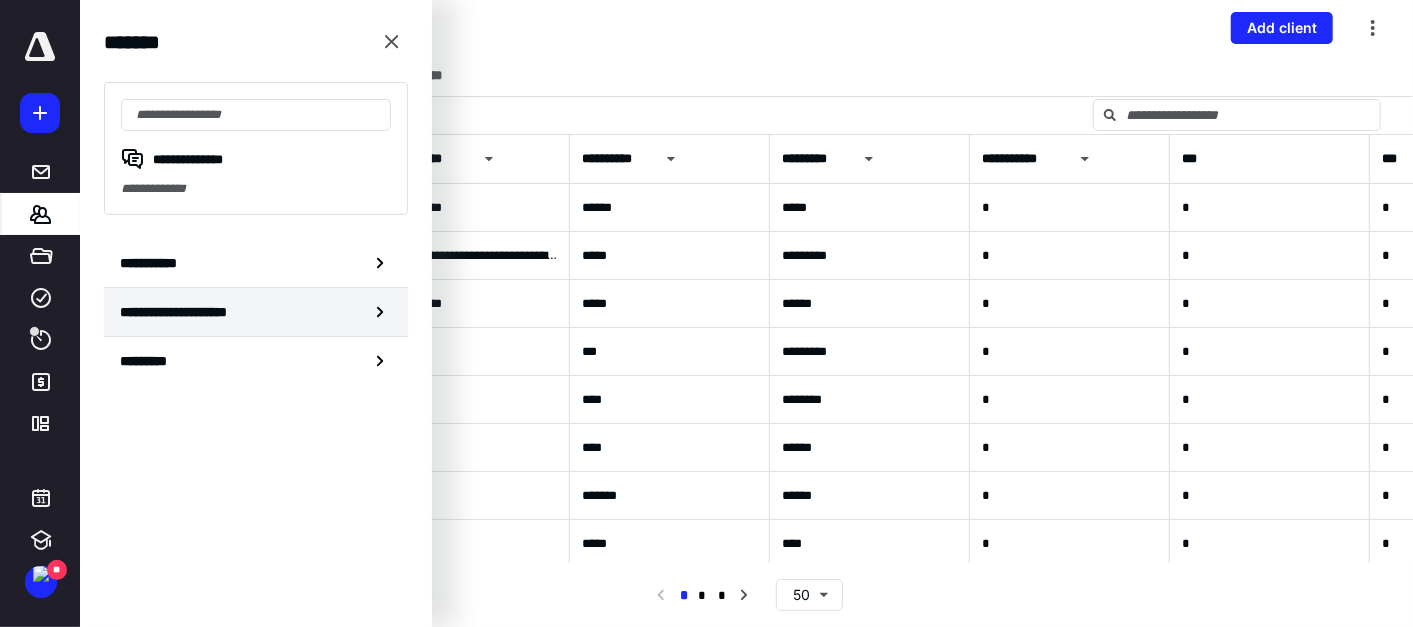 click on "**********" at bounding box center [194, 312] 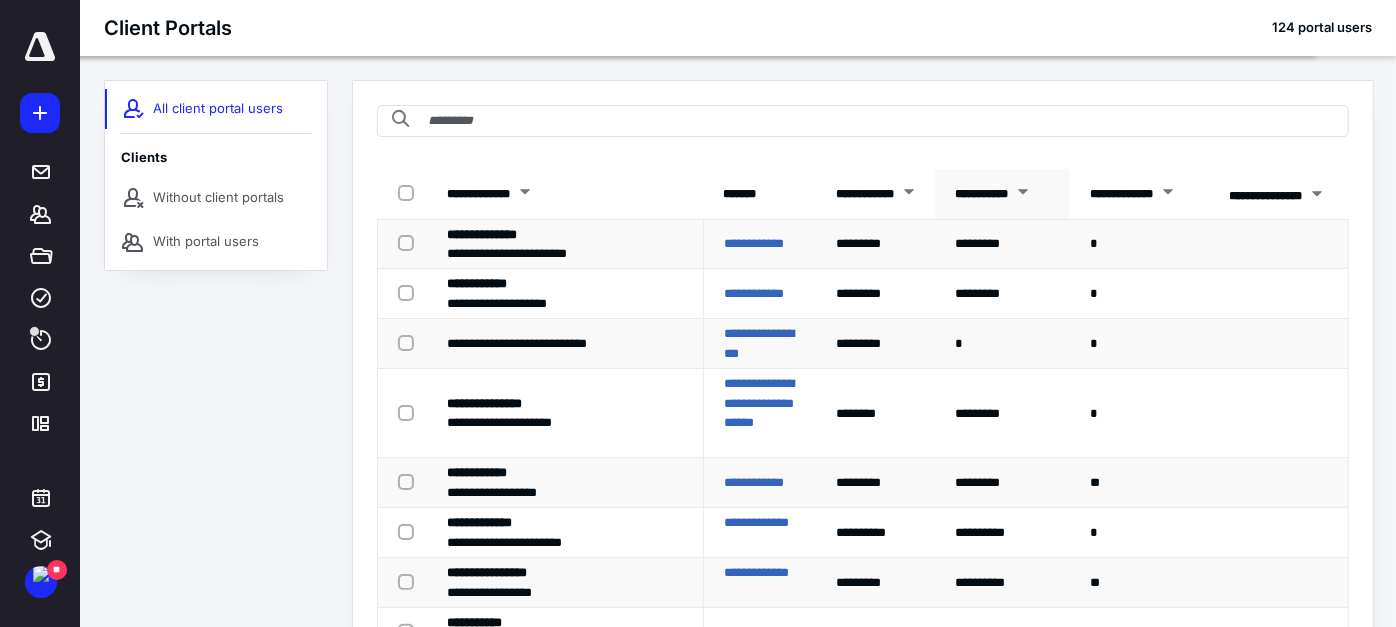 click on "**********" at bounding box center [1002, 194] 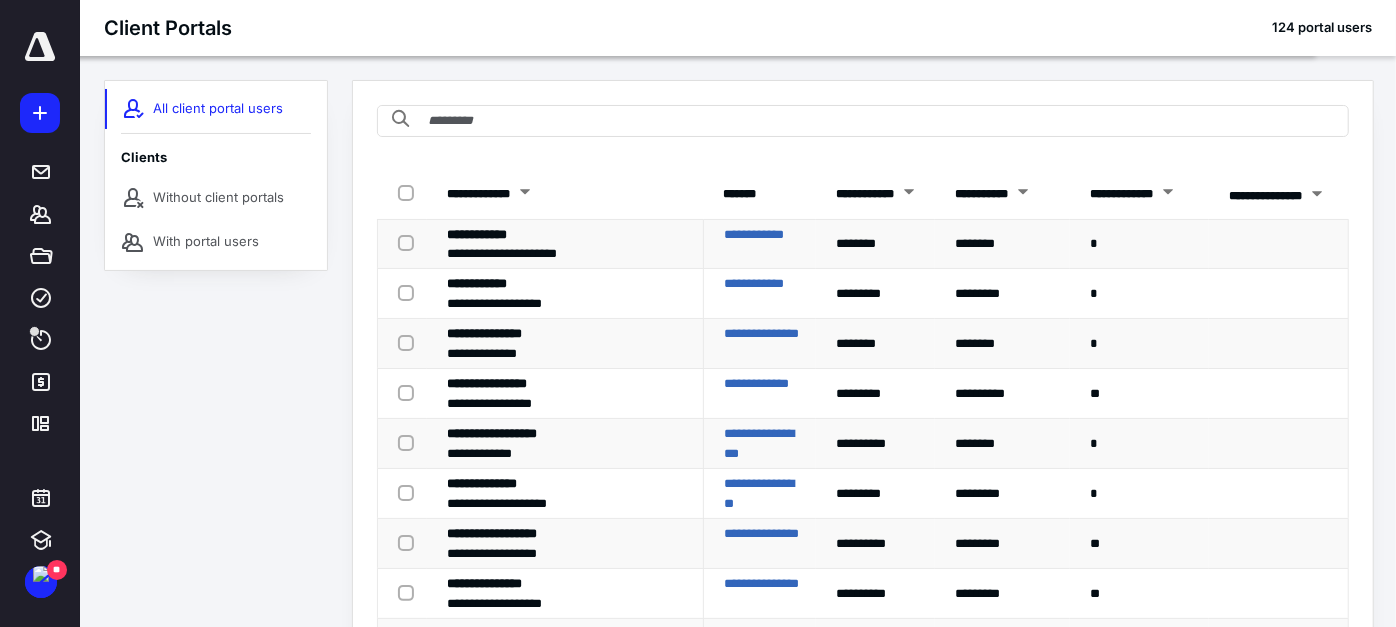 click on "**********" at bounding box center (1002, 194) 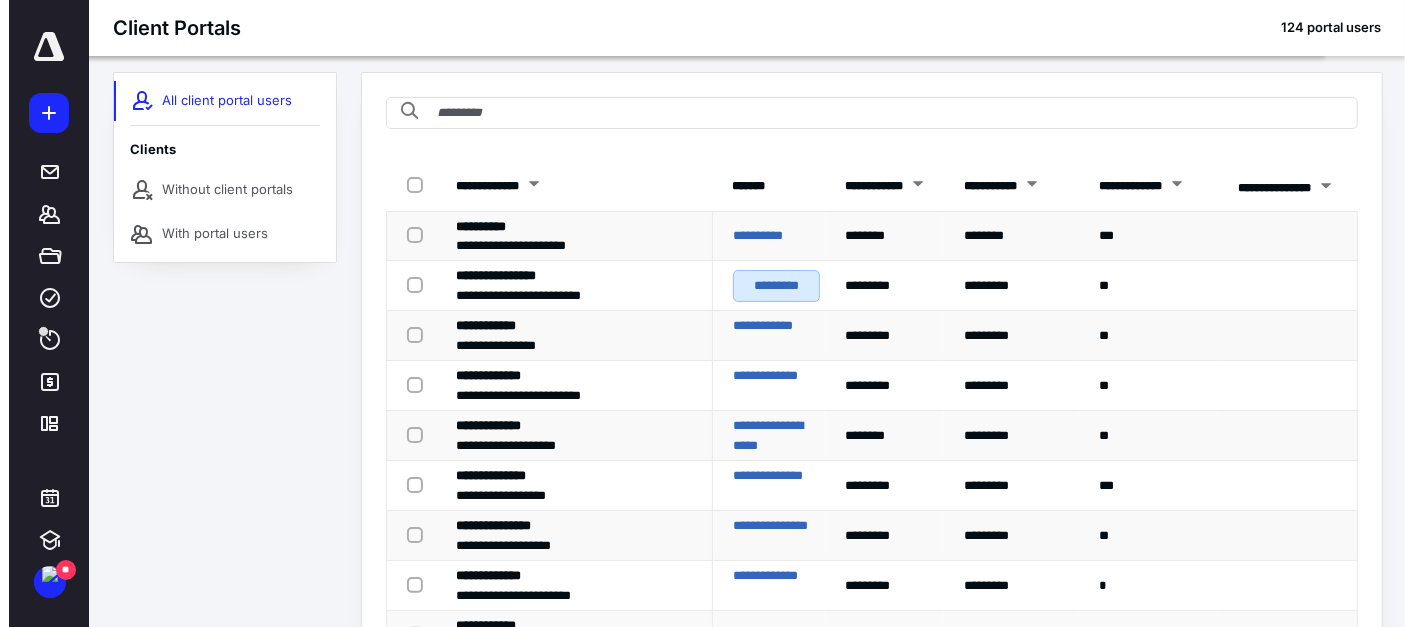 scroll, scrollTop: 0, scrollLeft: 0, axis: both 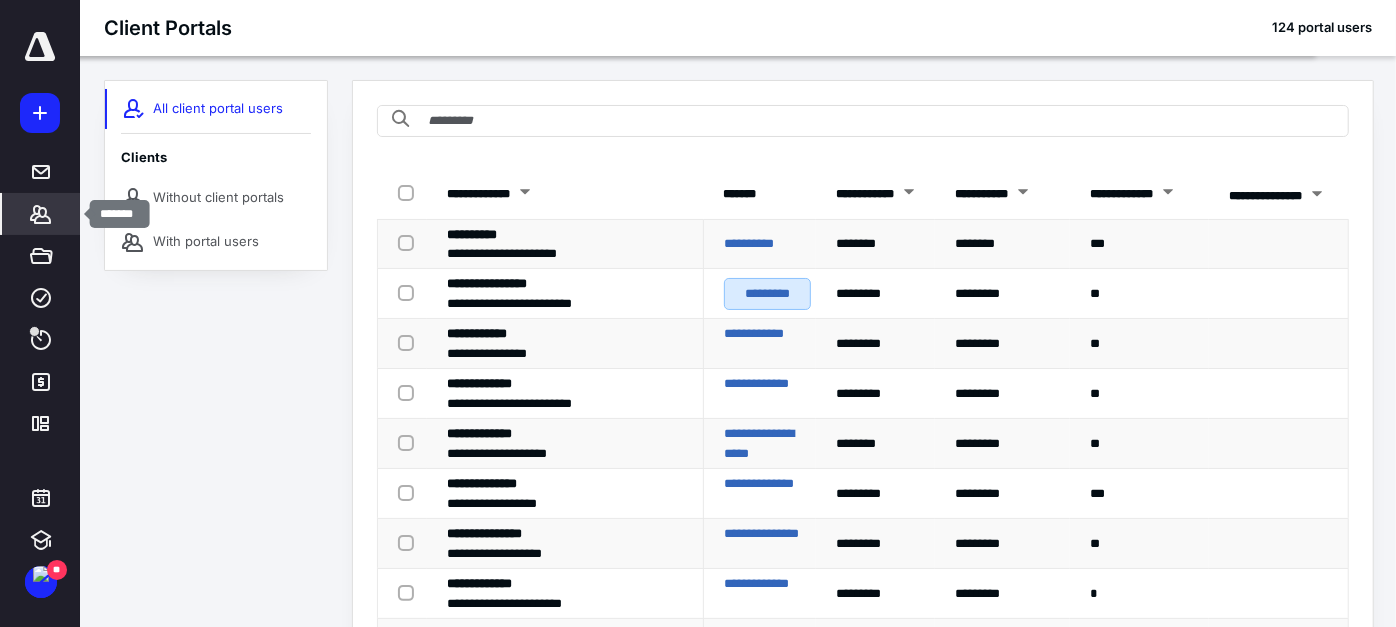 click 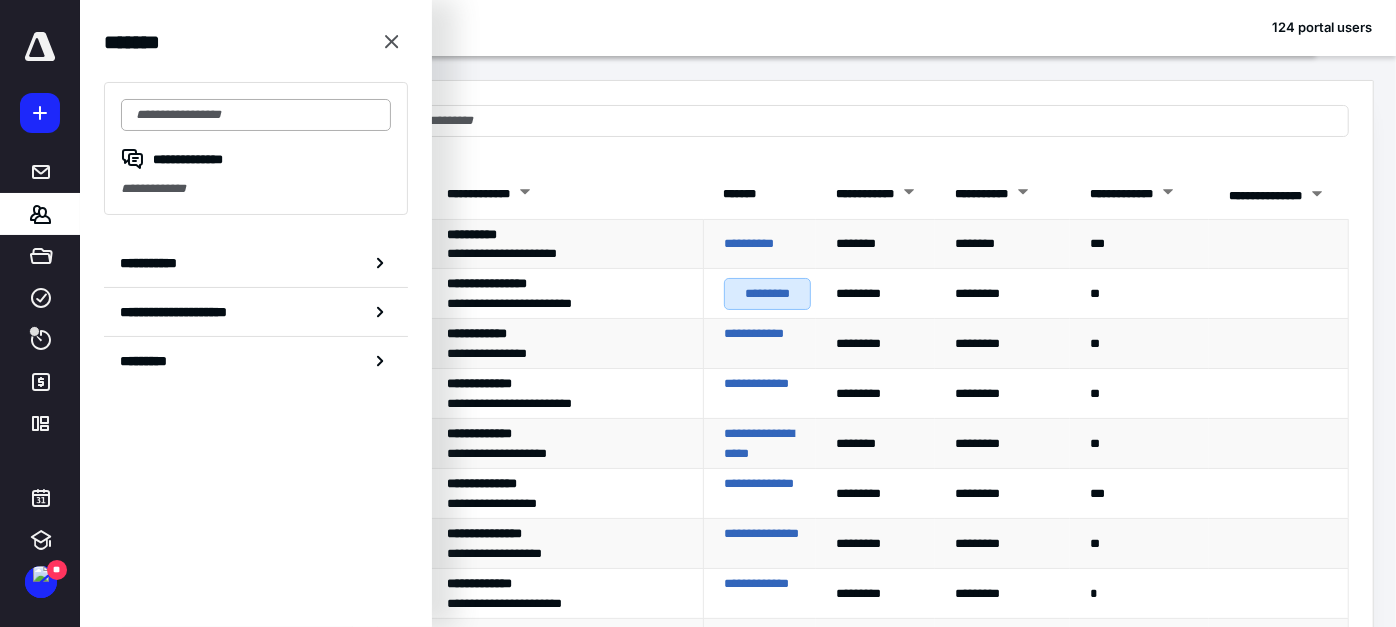 click at bounding box center [256, 115] 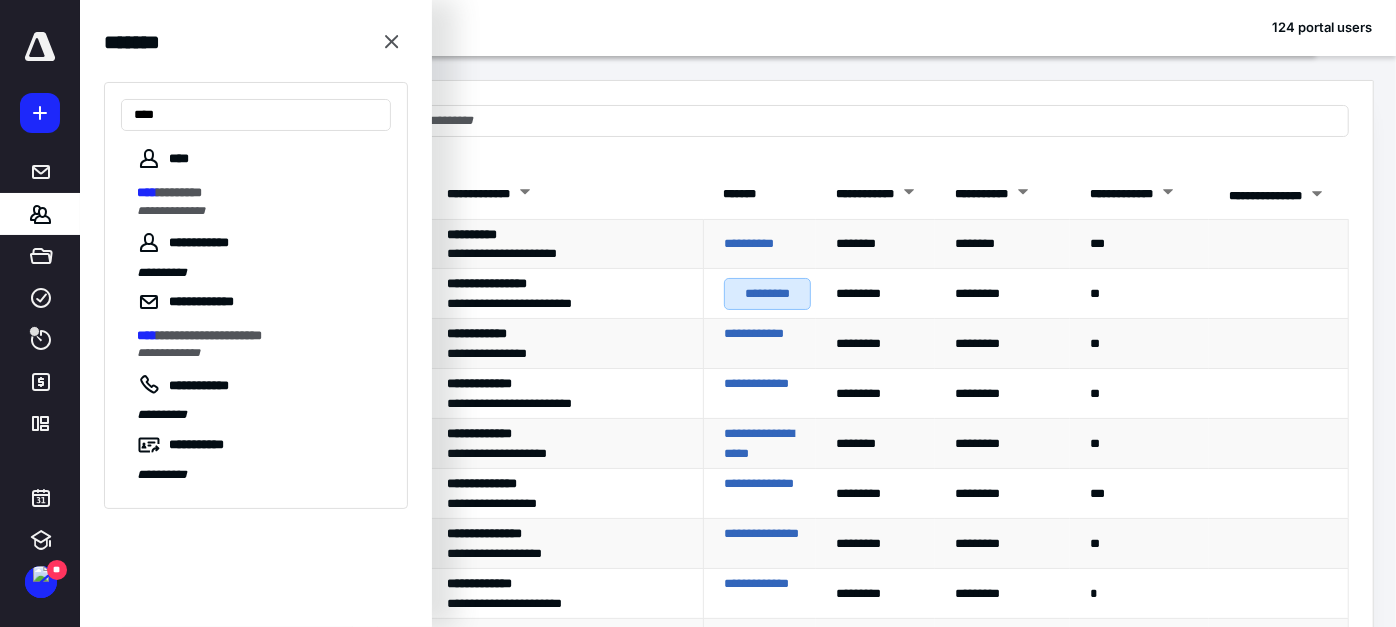 type on "****" 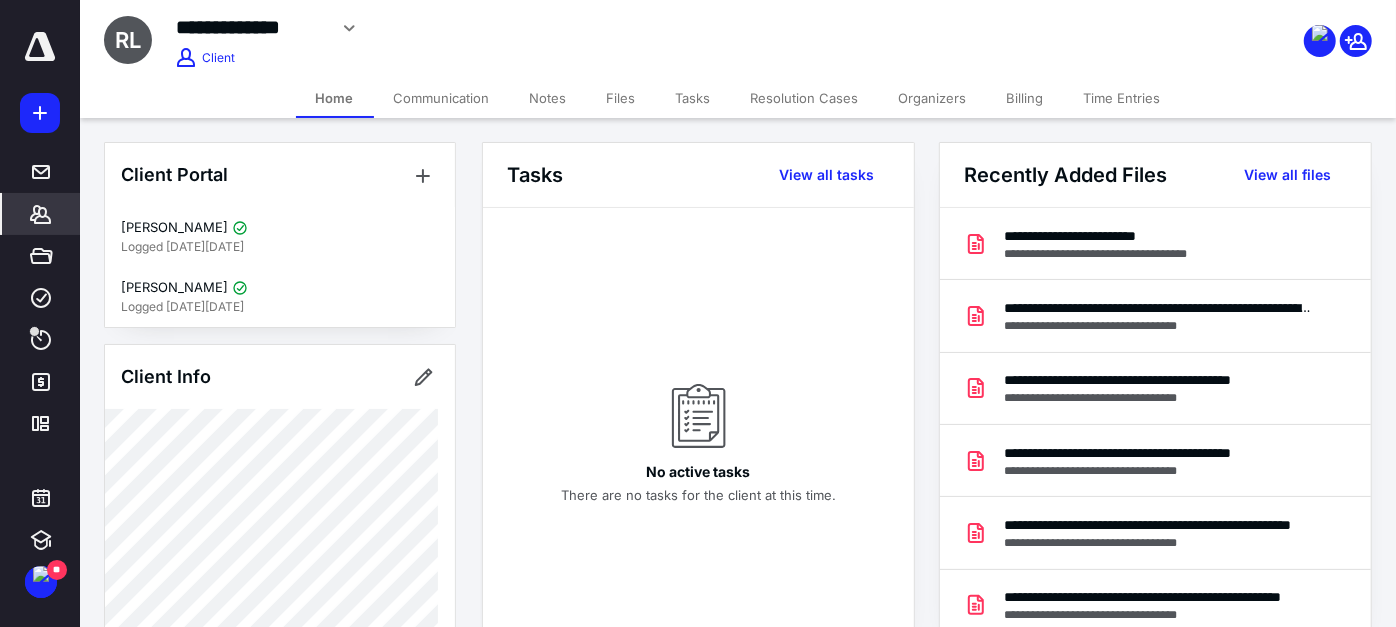 click on "Files" at bounding box center (621, 98) 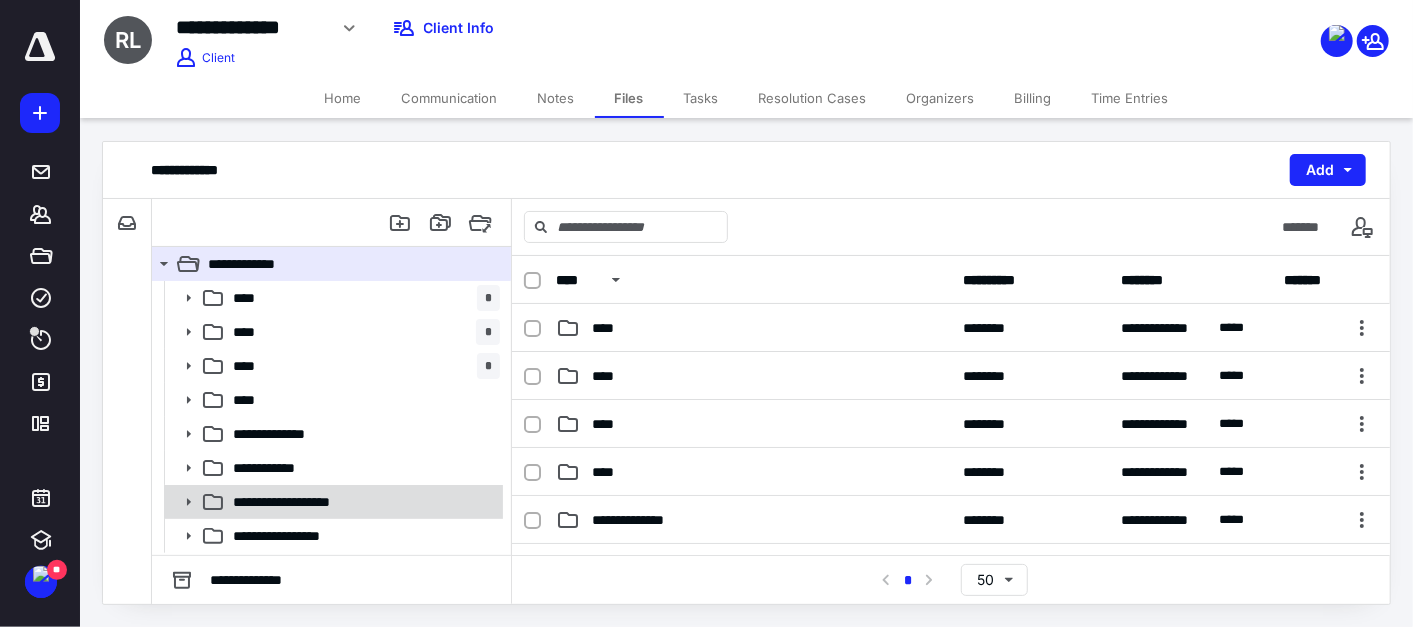 click 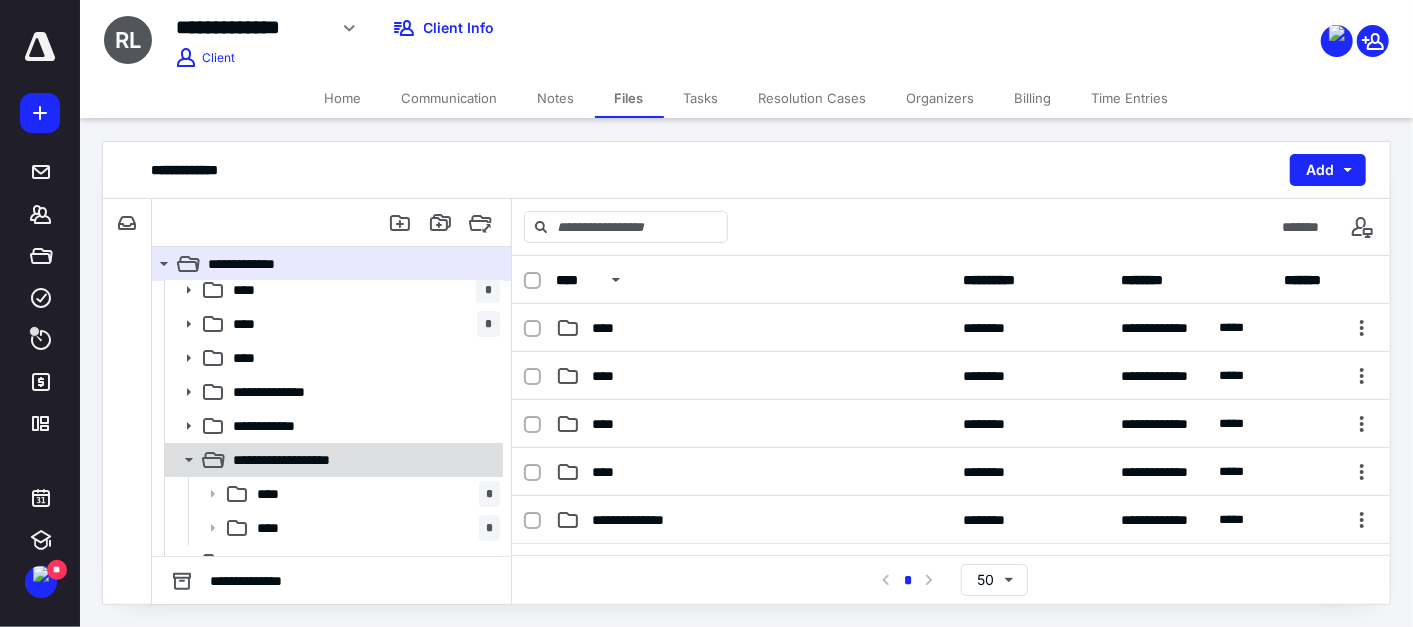 scroll, scrollTop: 65, scrollLeft: 0, axis: vertical 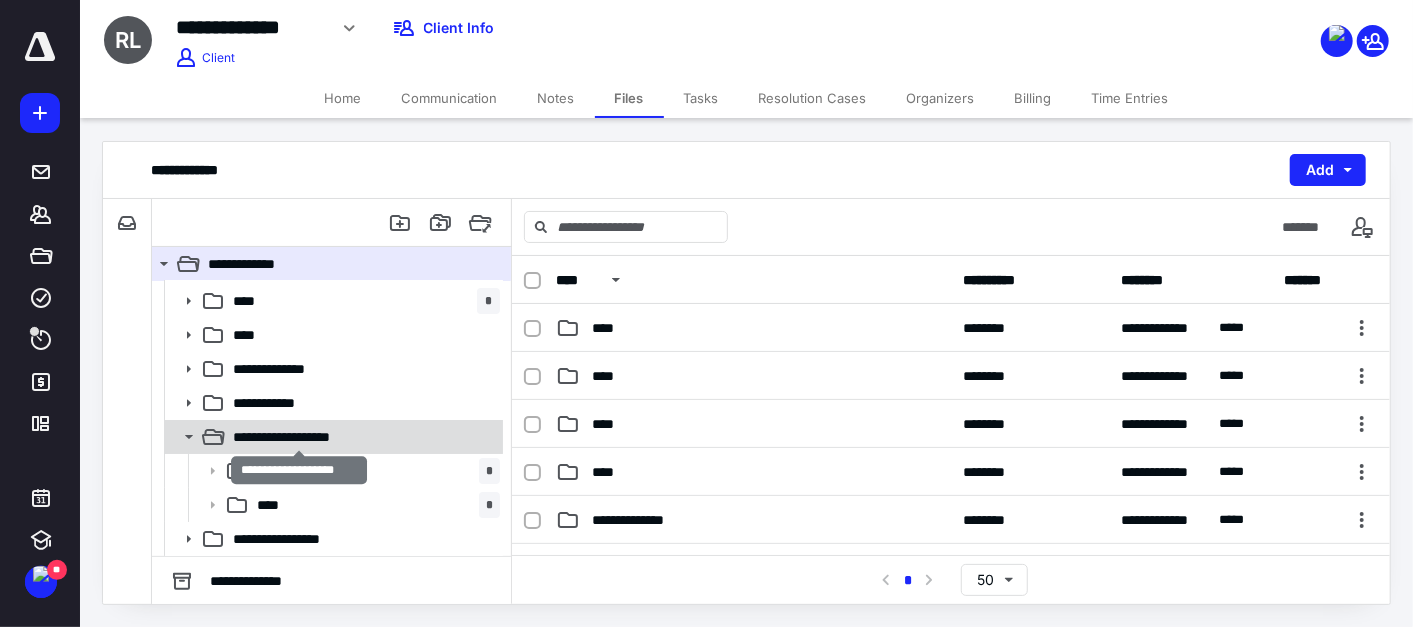 click on "**********" at bounding box center (299, 437) 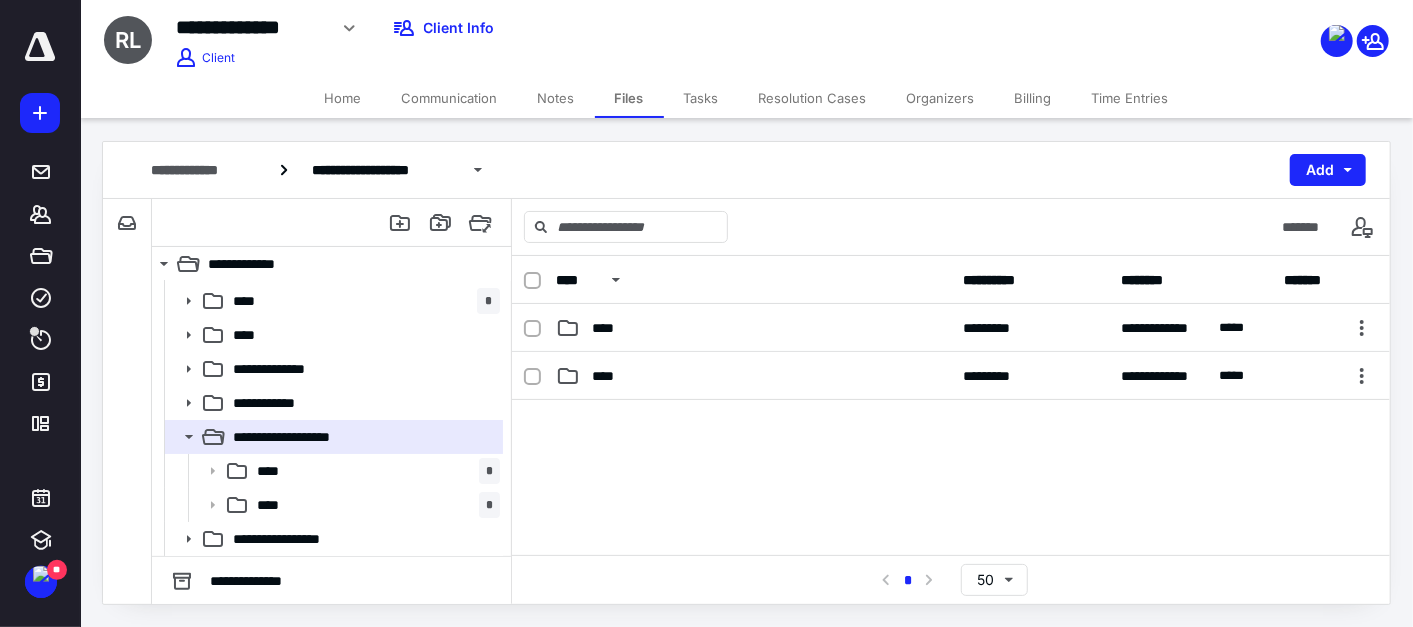 click at bounding box center [951, 550] 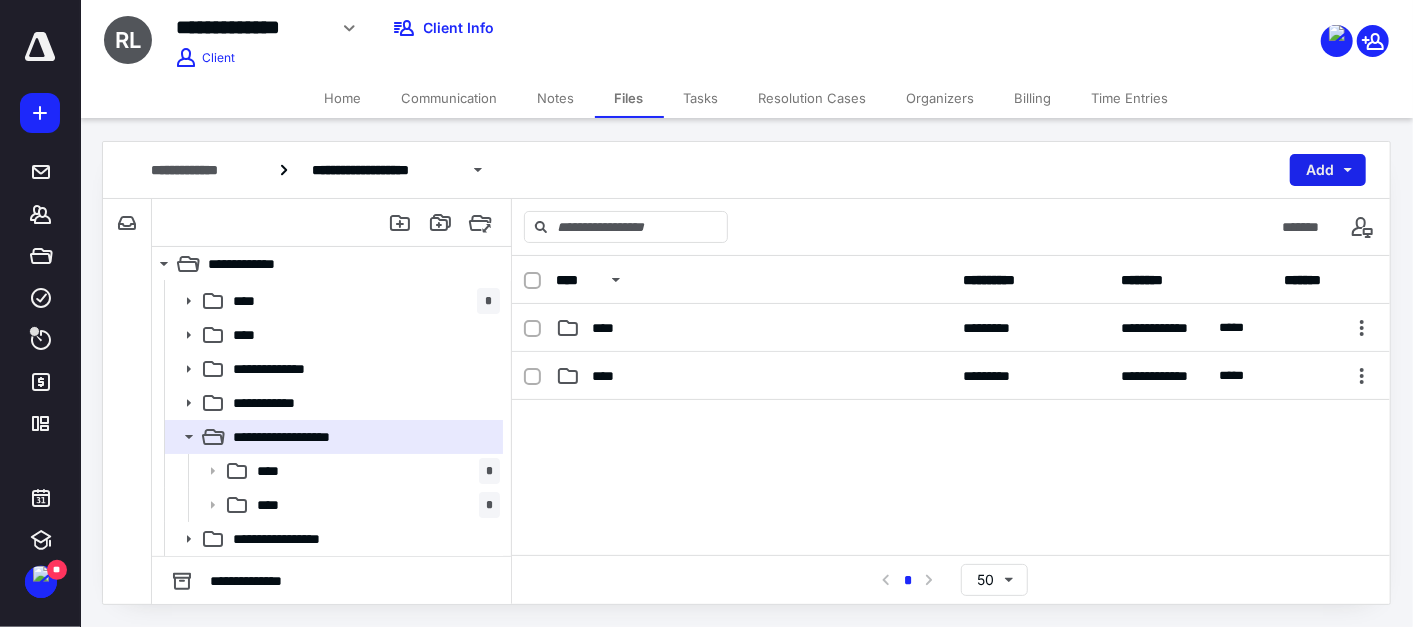 click on "Add" at bounding box center (1328, 170) 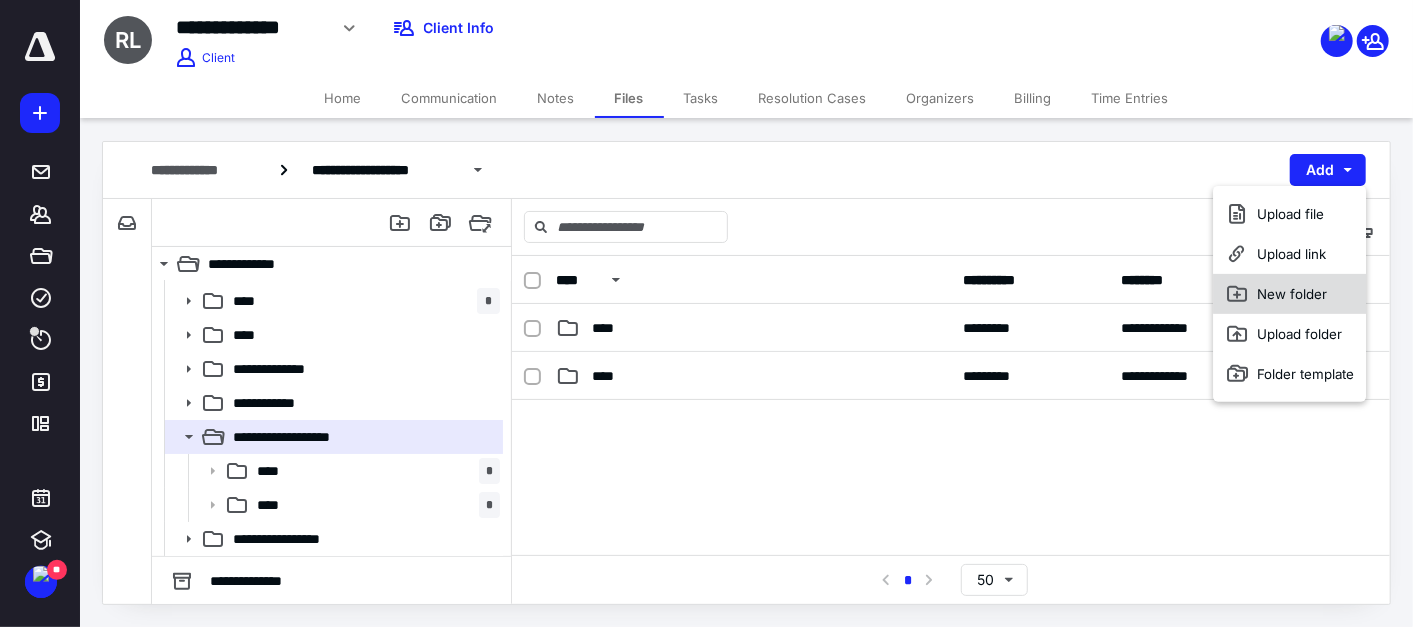 click on "New folder" at bounding box center (1290, 294) 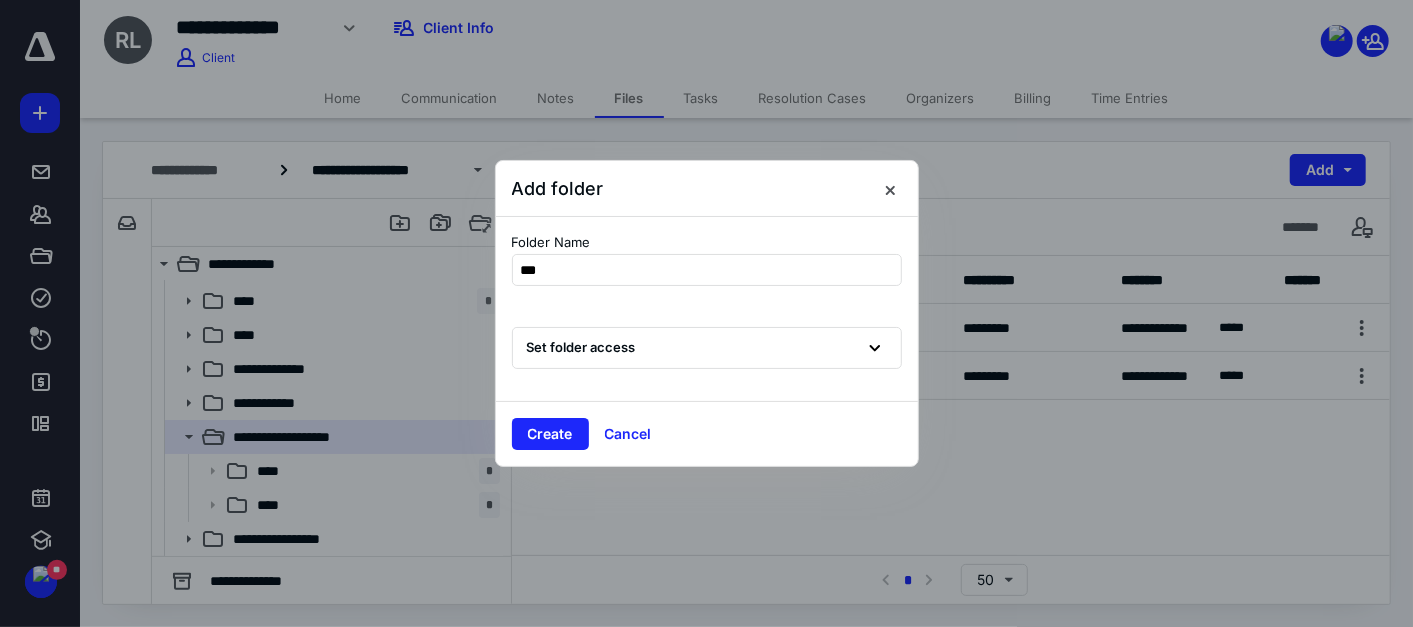 type on "****" 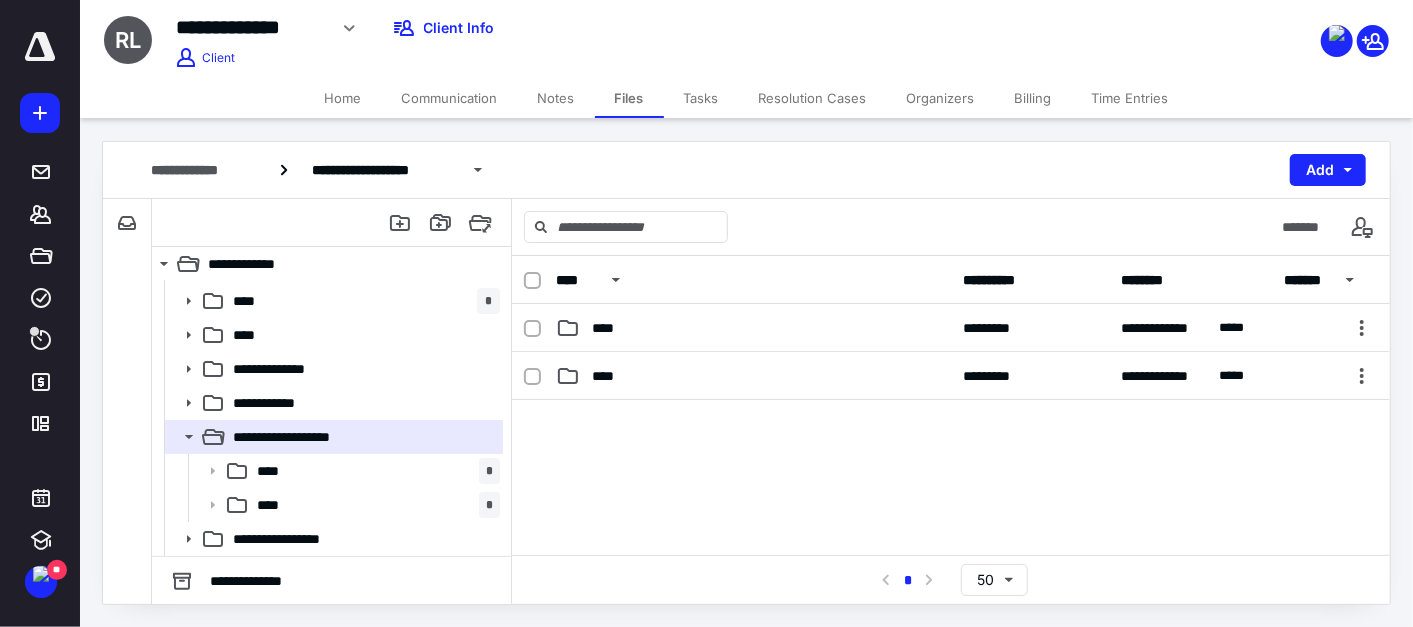 scroll, scrollTop: 0, scrollLeft: 0, axis: both 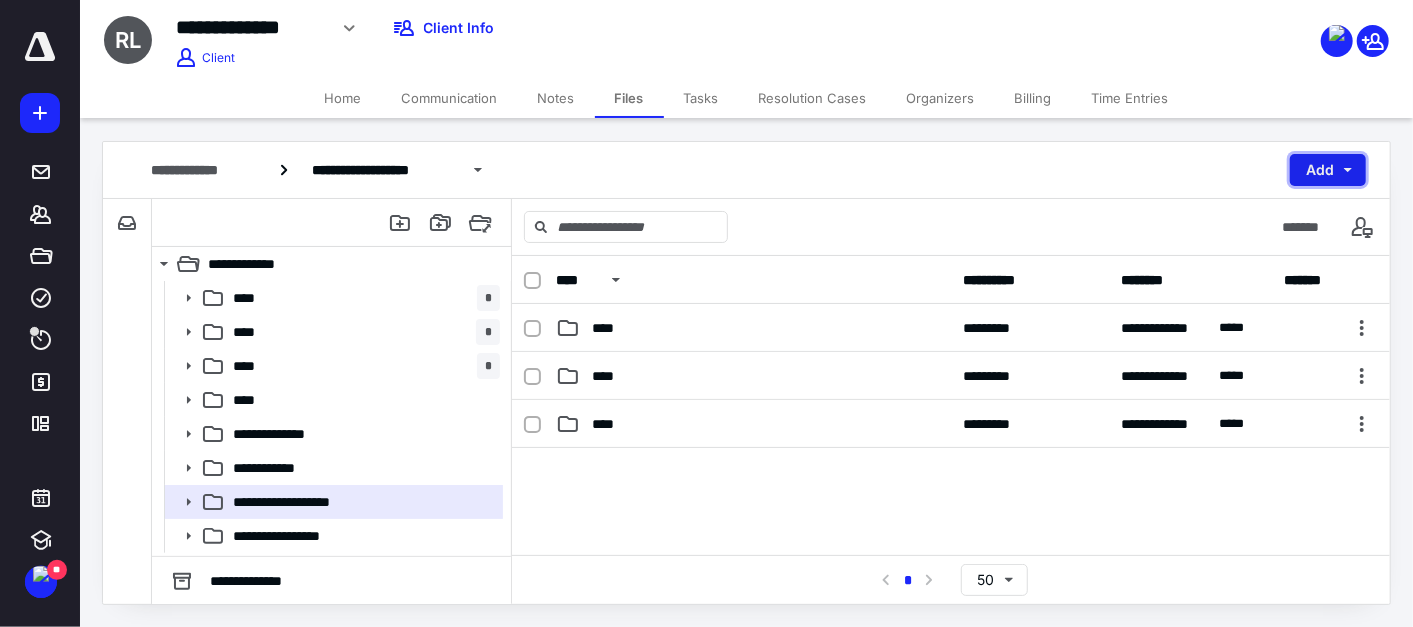 click on "Add" at bounding box center (1328, 170) 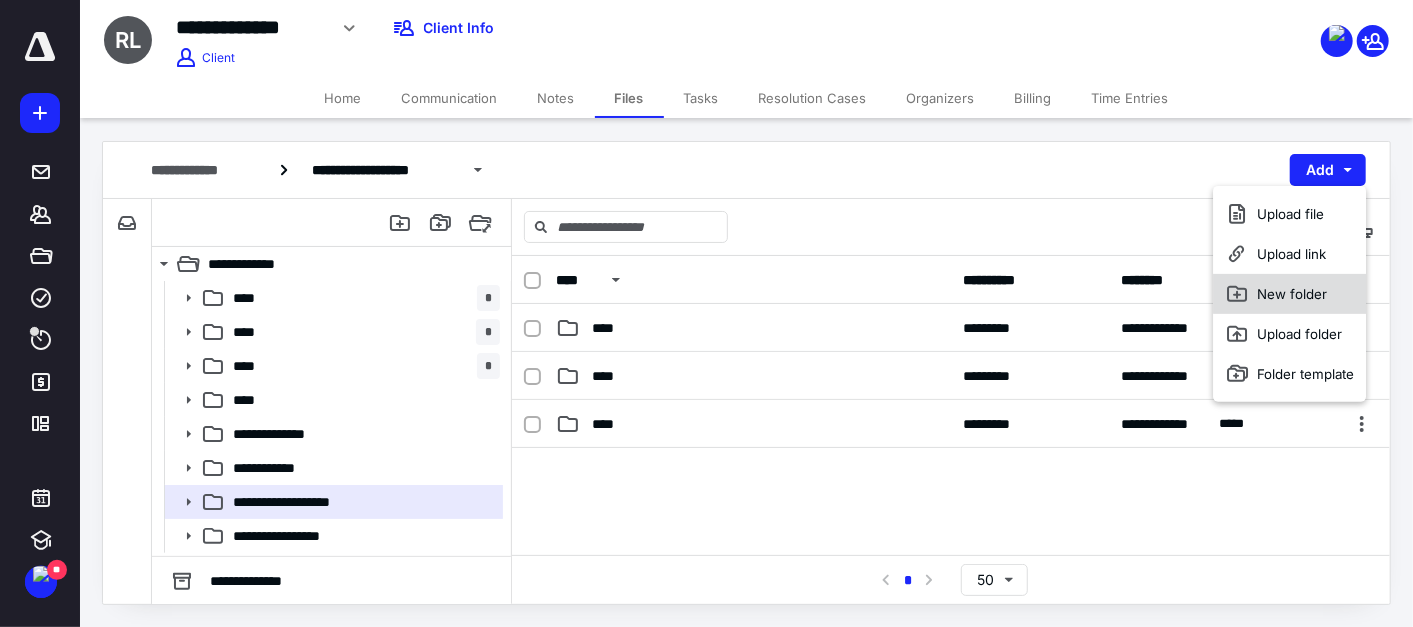 click on "New folder" at bounding box center (1290, 294) 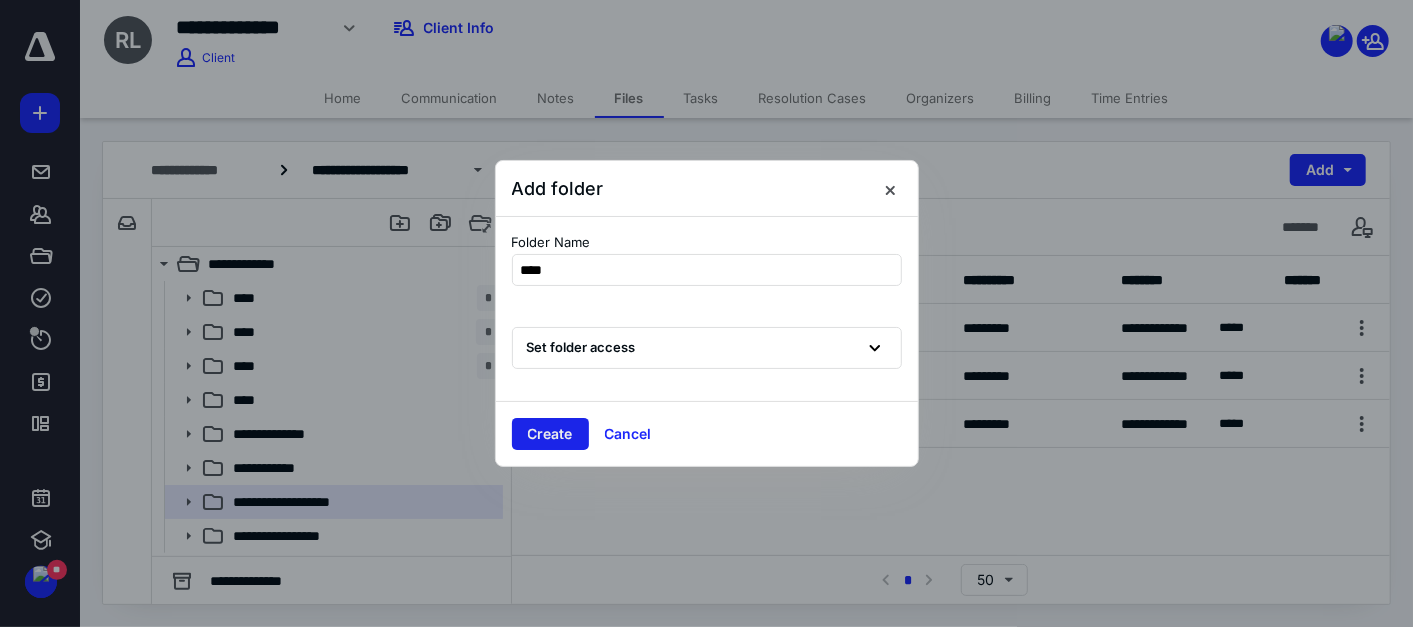 type on "****" 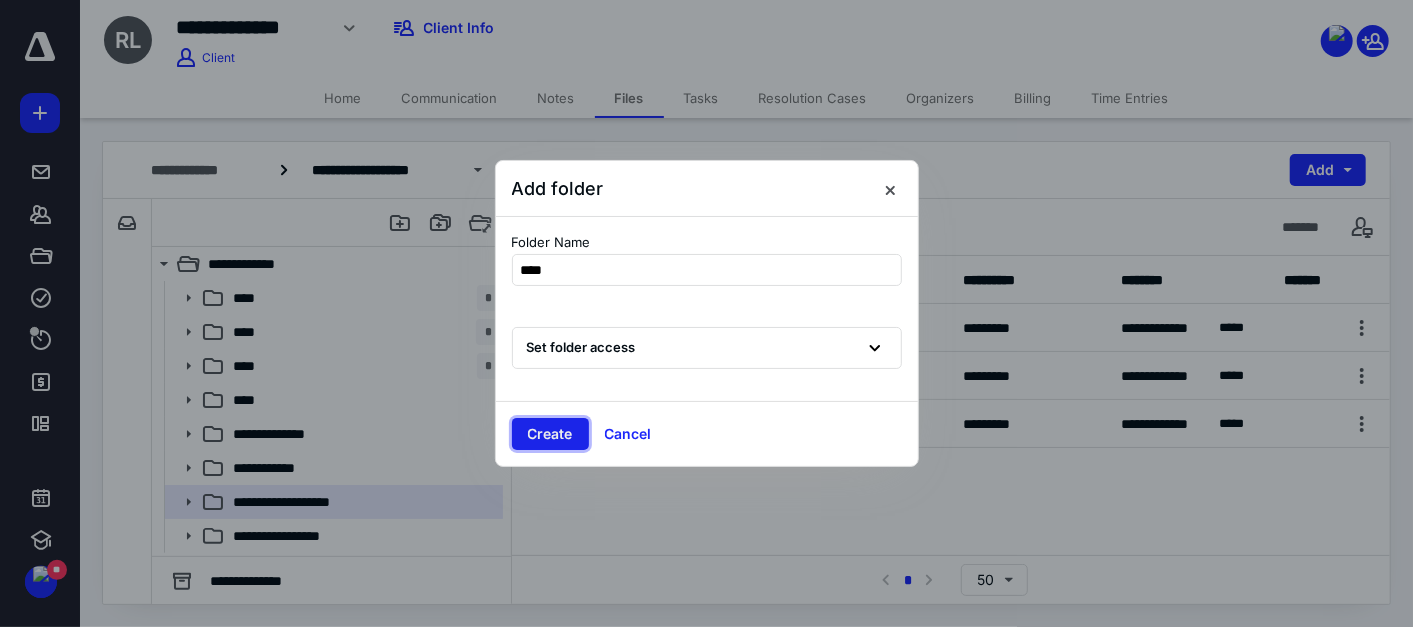 click on "Create" at bounding box center (550, 434) 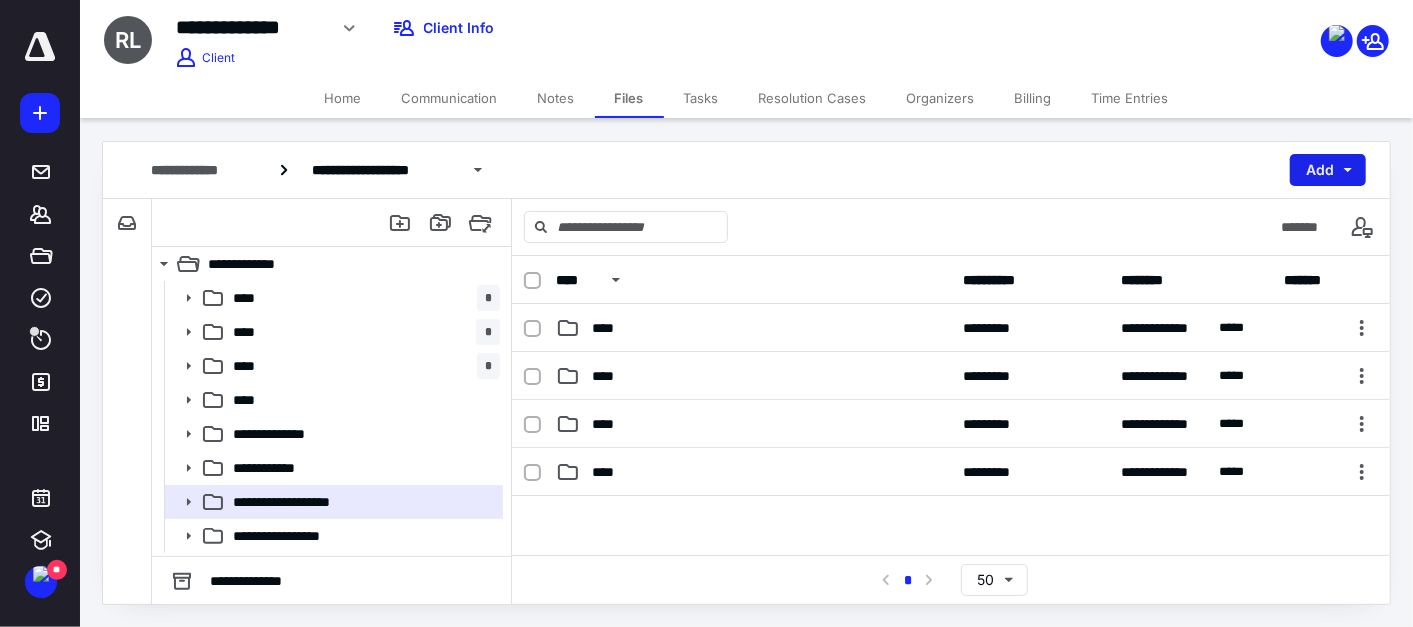click on "Add" at bounding box center [1328, 170] 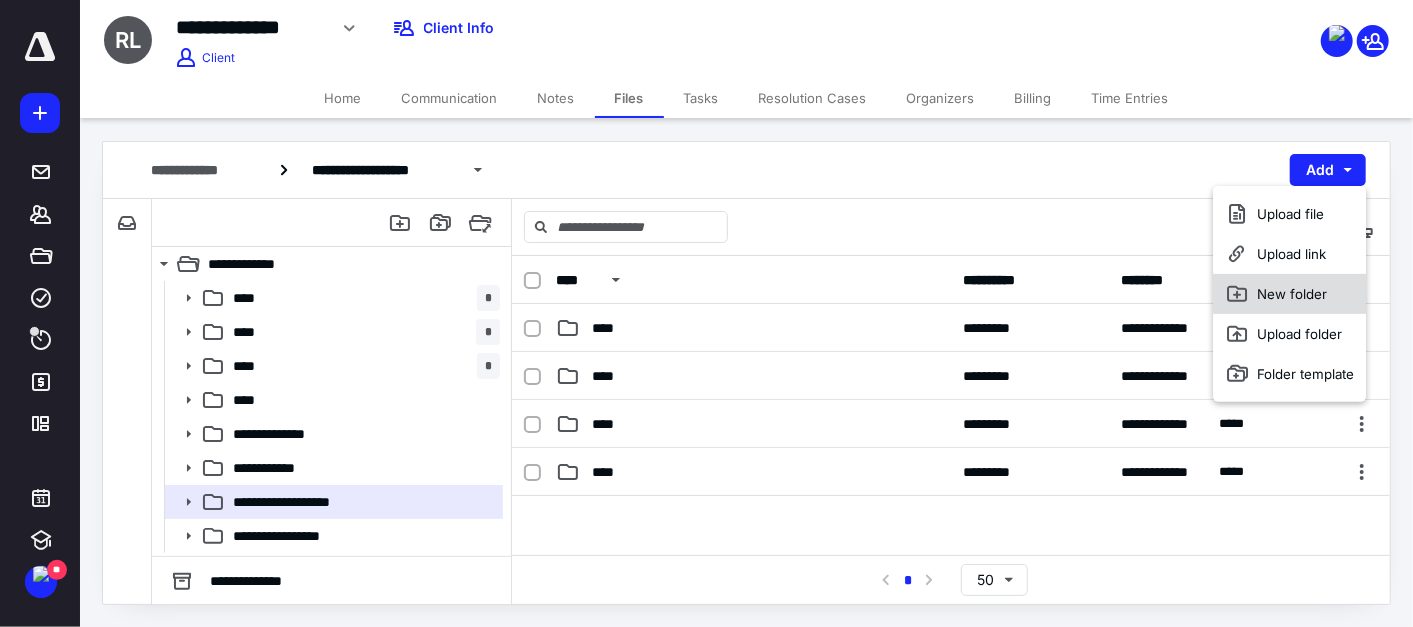 click on "New folder" at bounding box center (1290, 294) 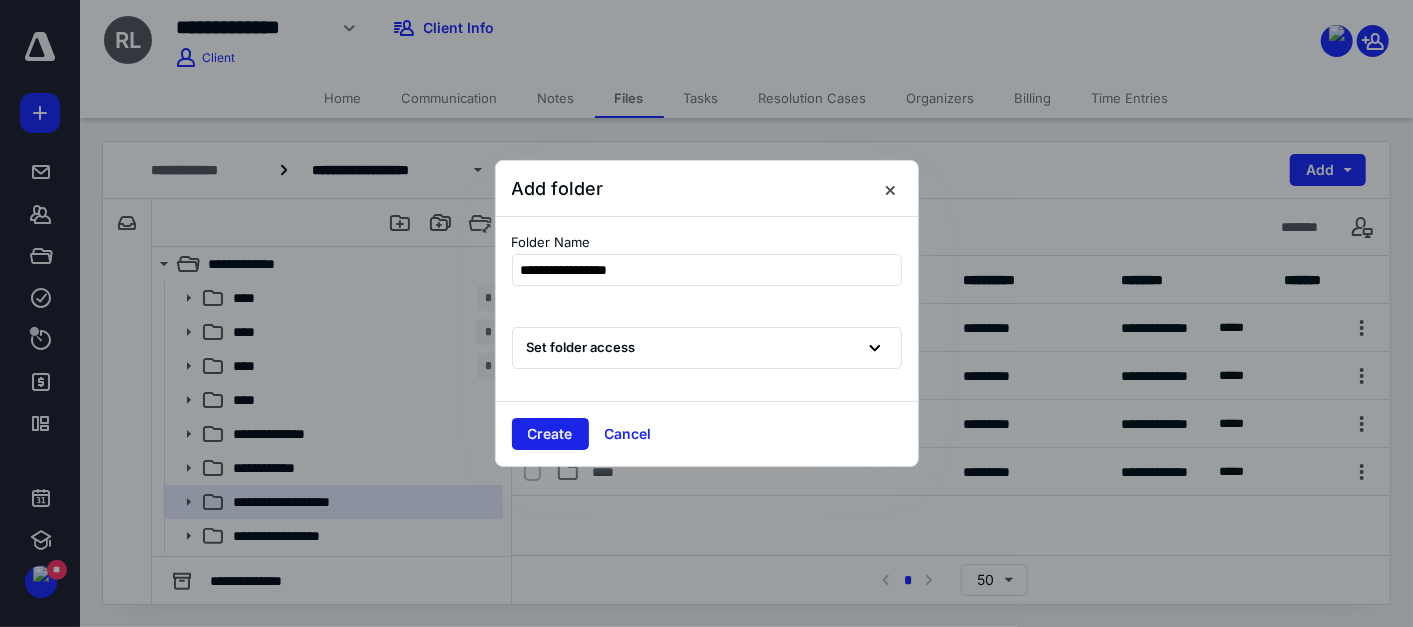 type on "**********" 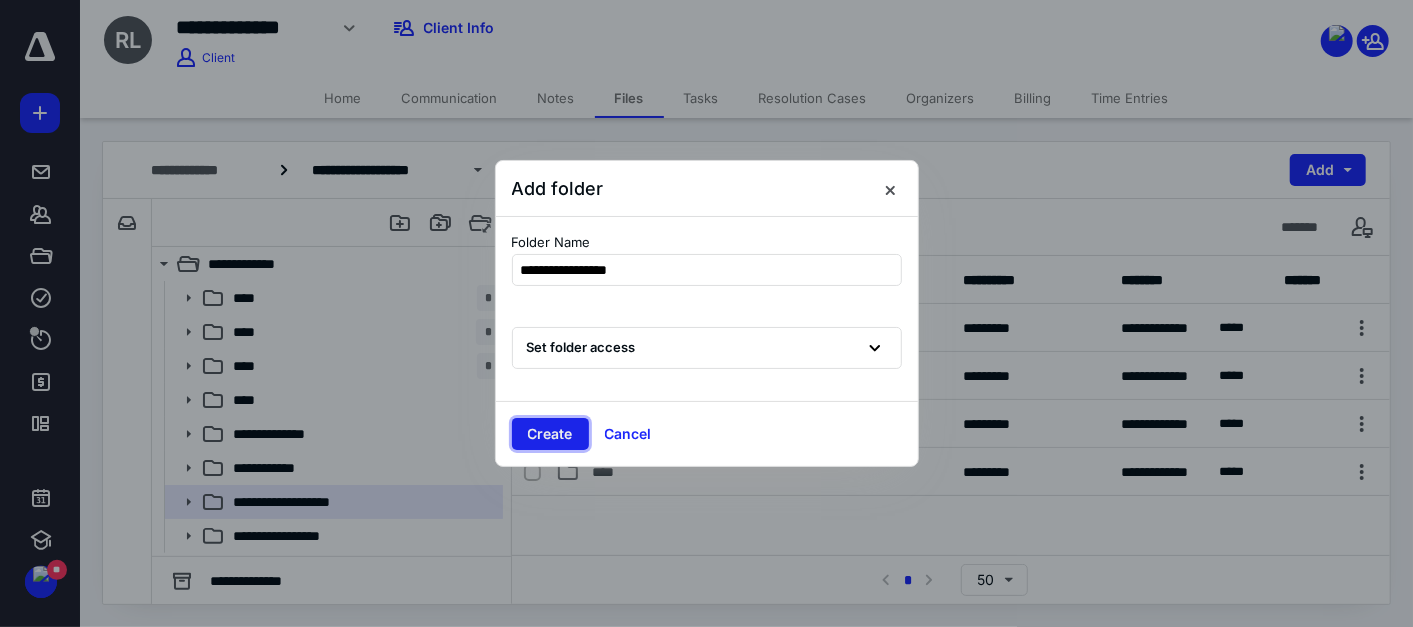 click on "Create" at bounding box center (550, 434) 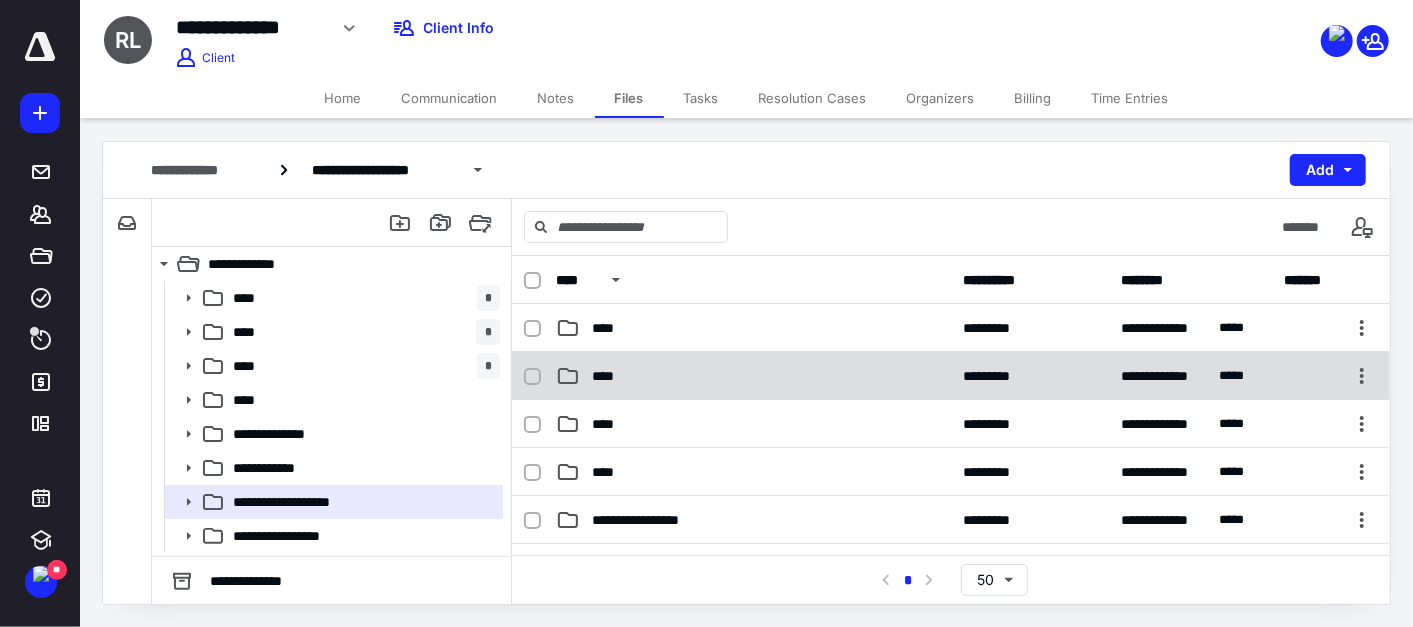 click on "**********" at bounding box center (951, 376) 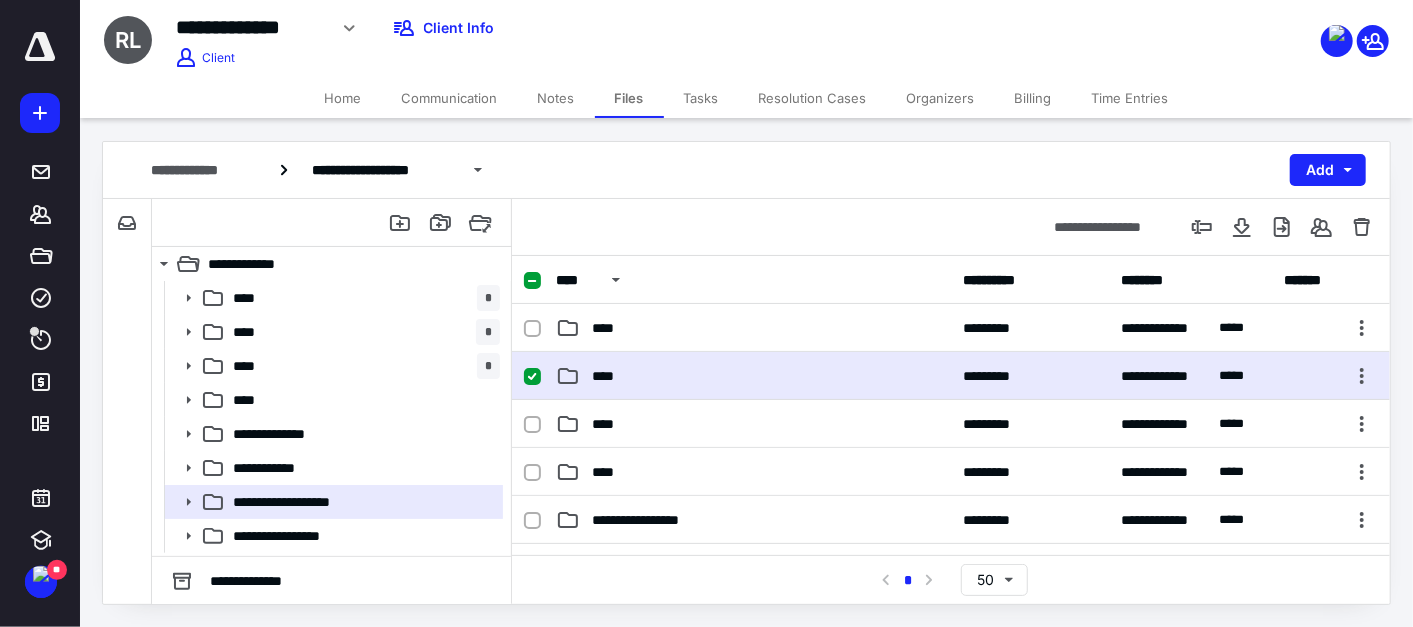 click on "**********" at bounding box center [951, 376] 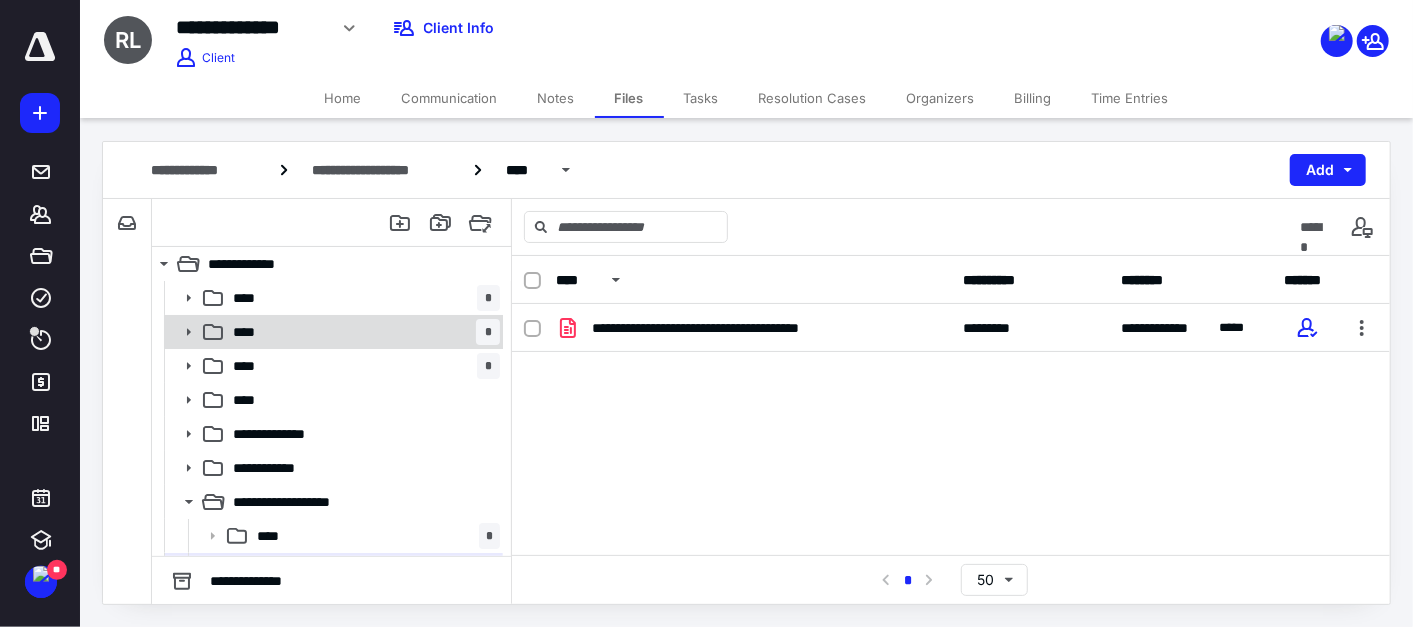 click on "**** *" at bounding box center (362, 332) 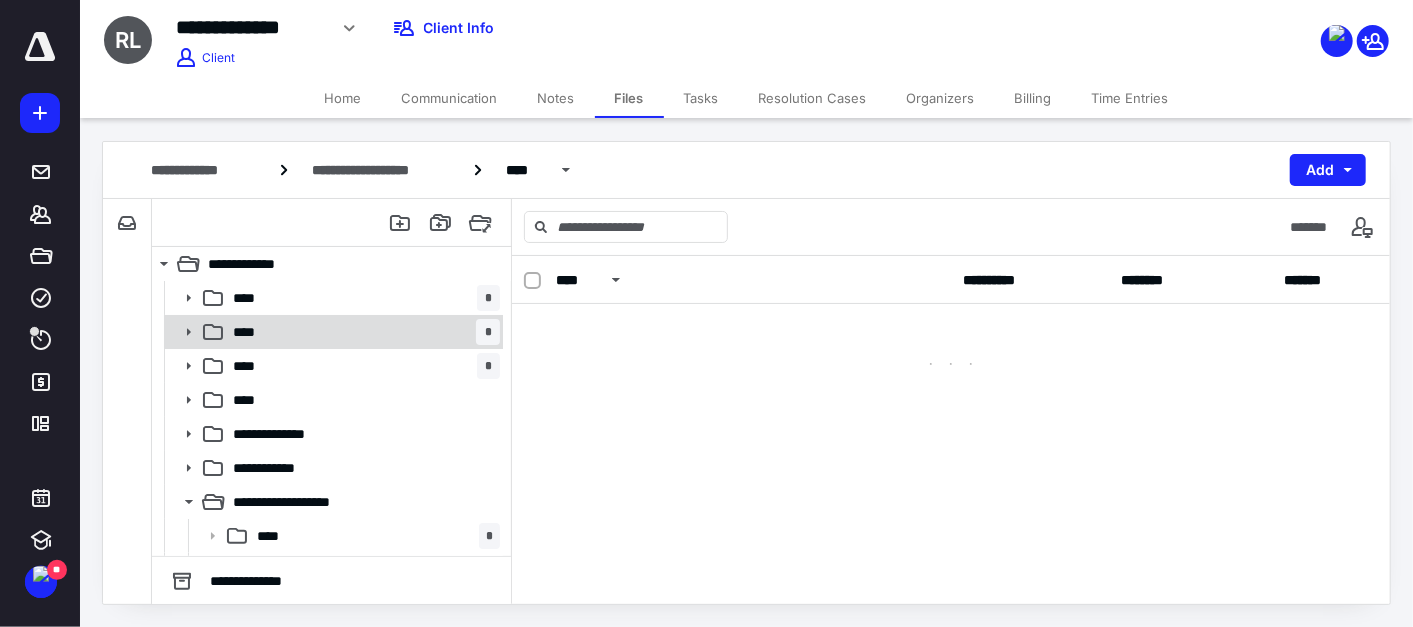 click on "**** *" at bounding box center [362, 332] 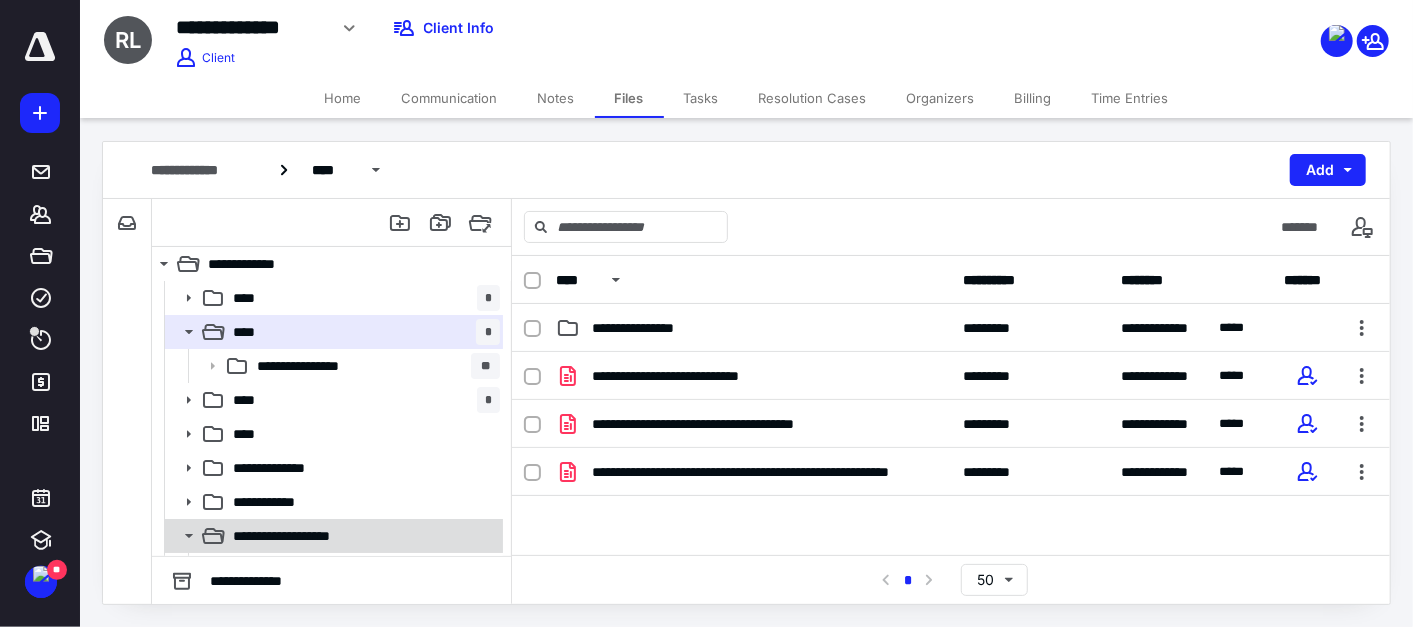 click on "**********" at bounding box center (299, 536) 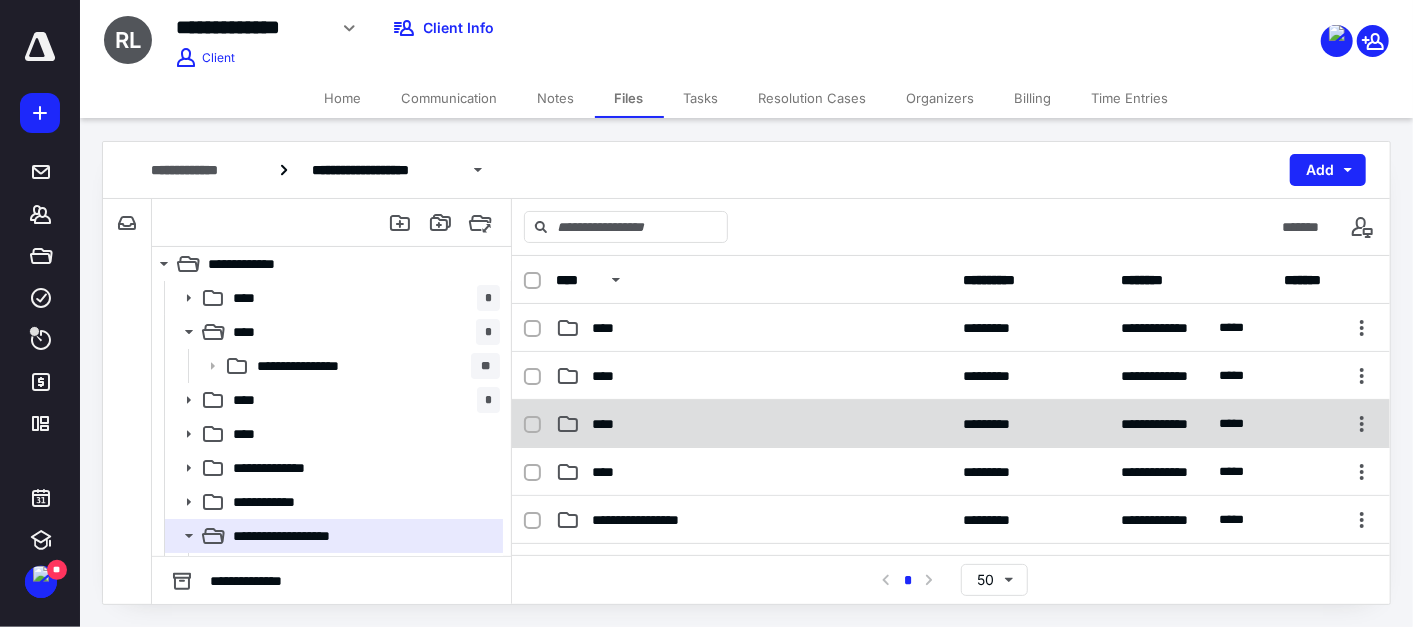 click on "****" at bounding box center [609, 424] 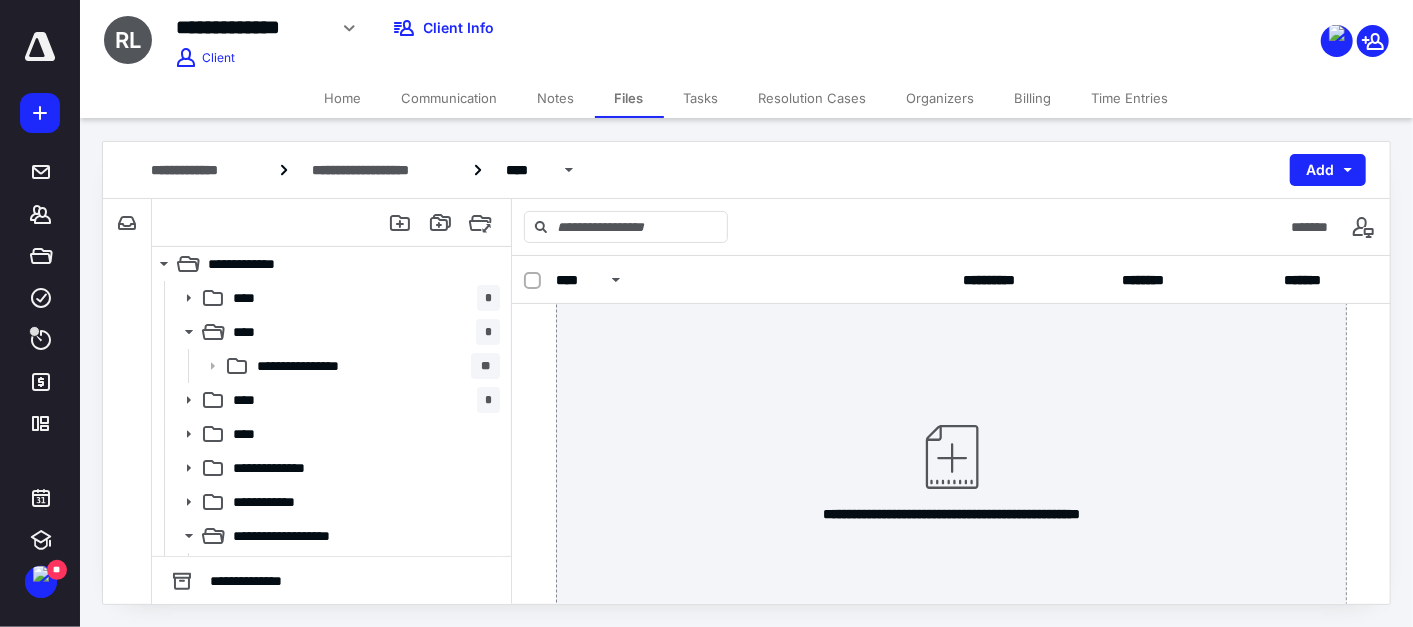 scroll, scrollTop: 0, scrollLeft: 0, axis: both 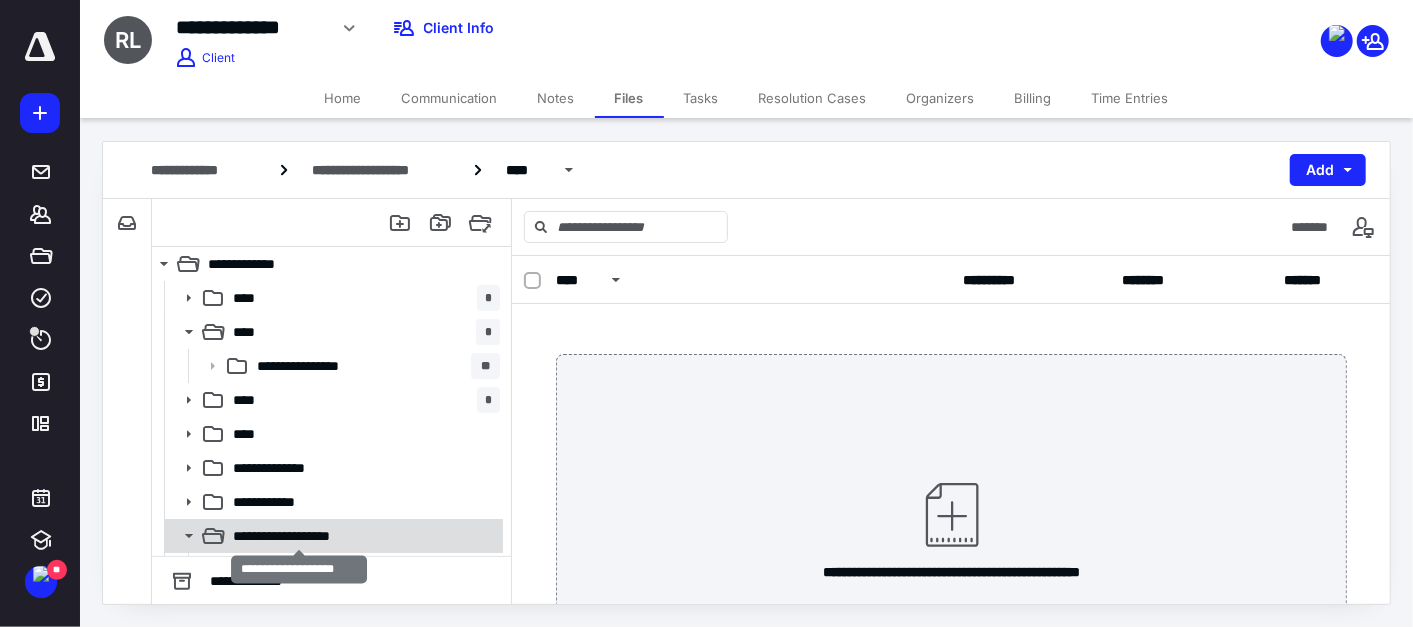 click on "**********" at bounding box center (299, 536) 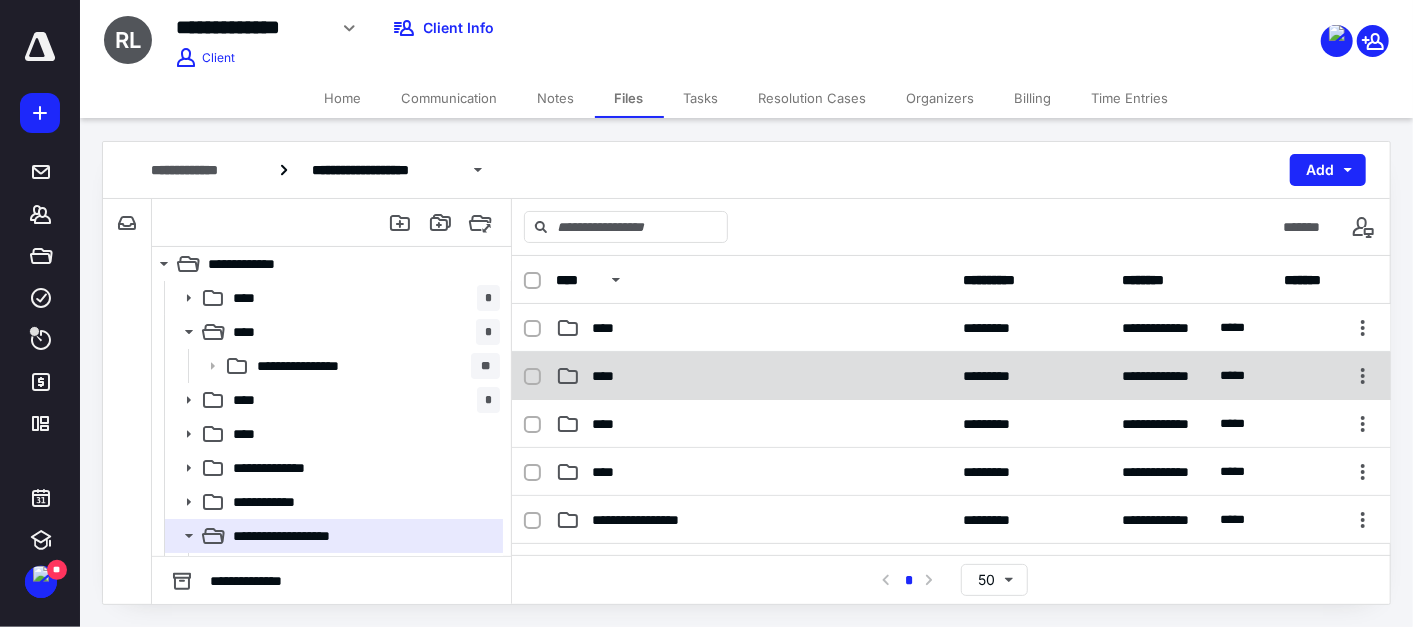 click on "****" at bounding box center (754, 376) 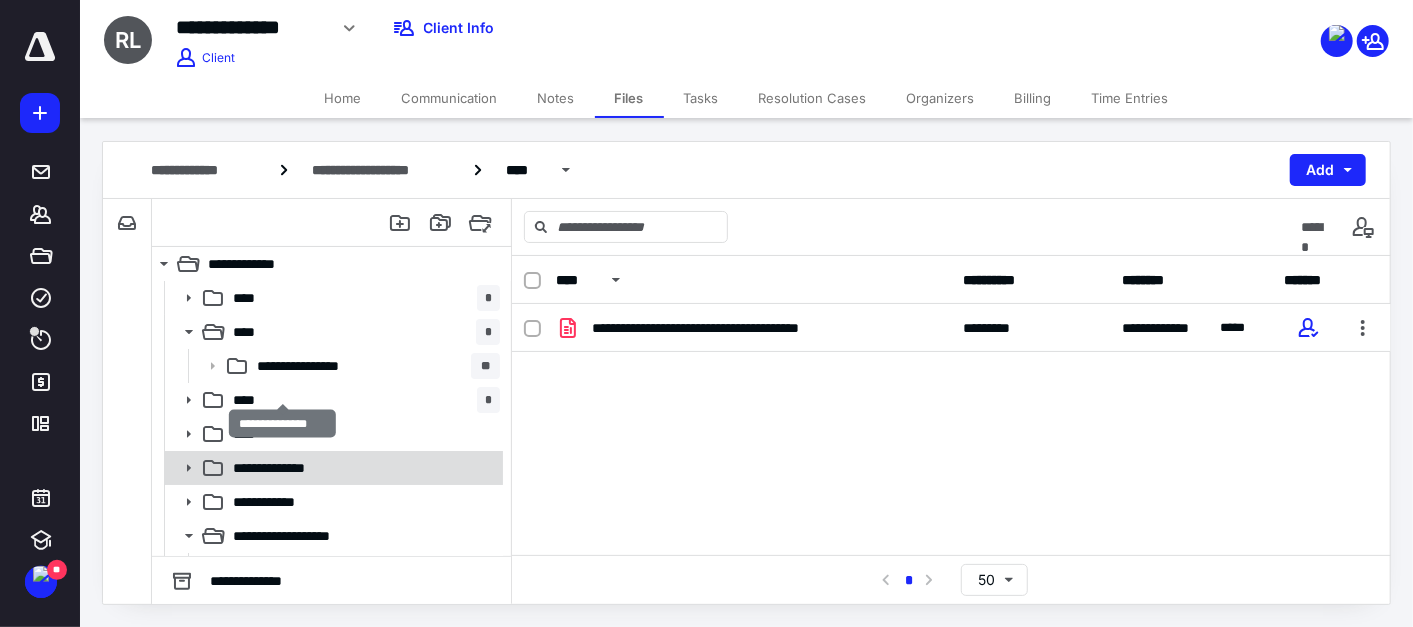 scroll, scrollTop: 200, scrollLeft: 0, axis: vertical 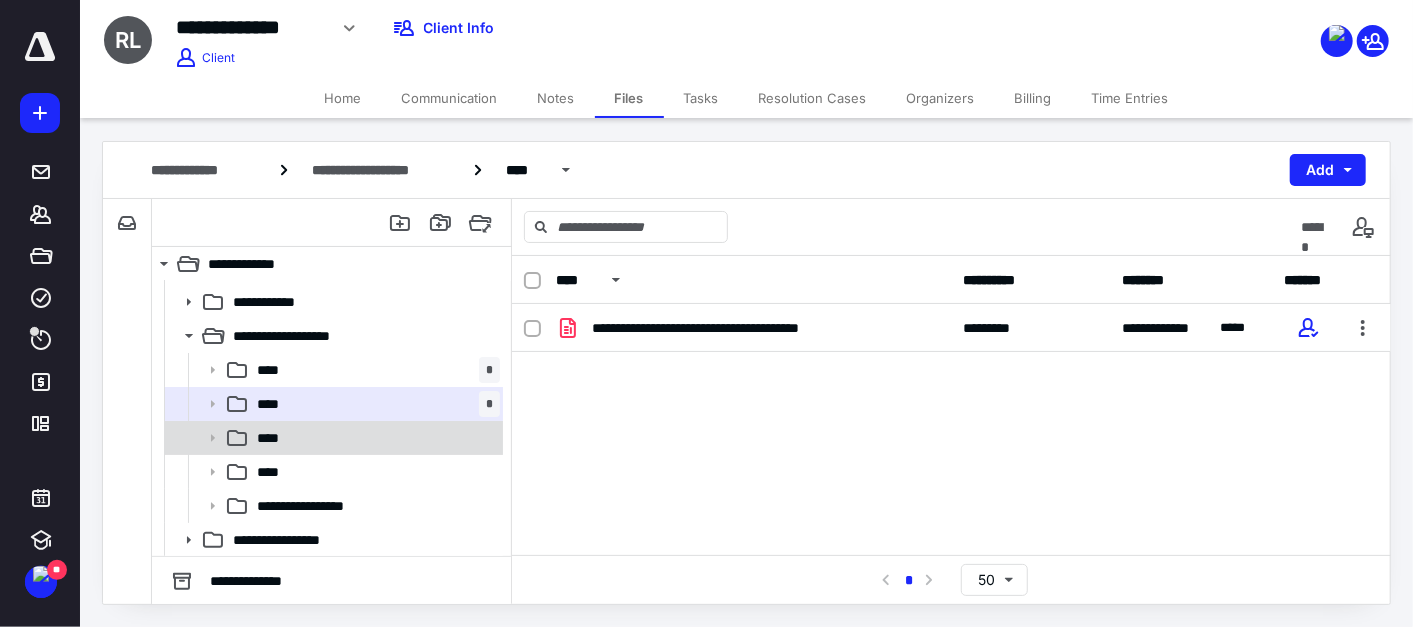 click on "****" at bounding box center [374, 438] 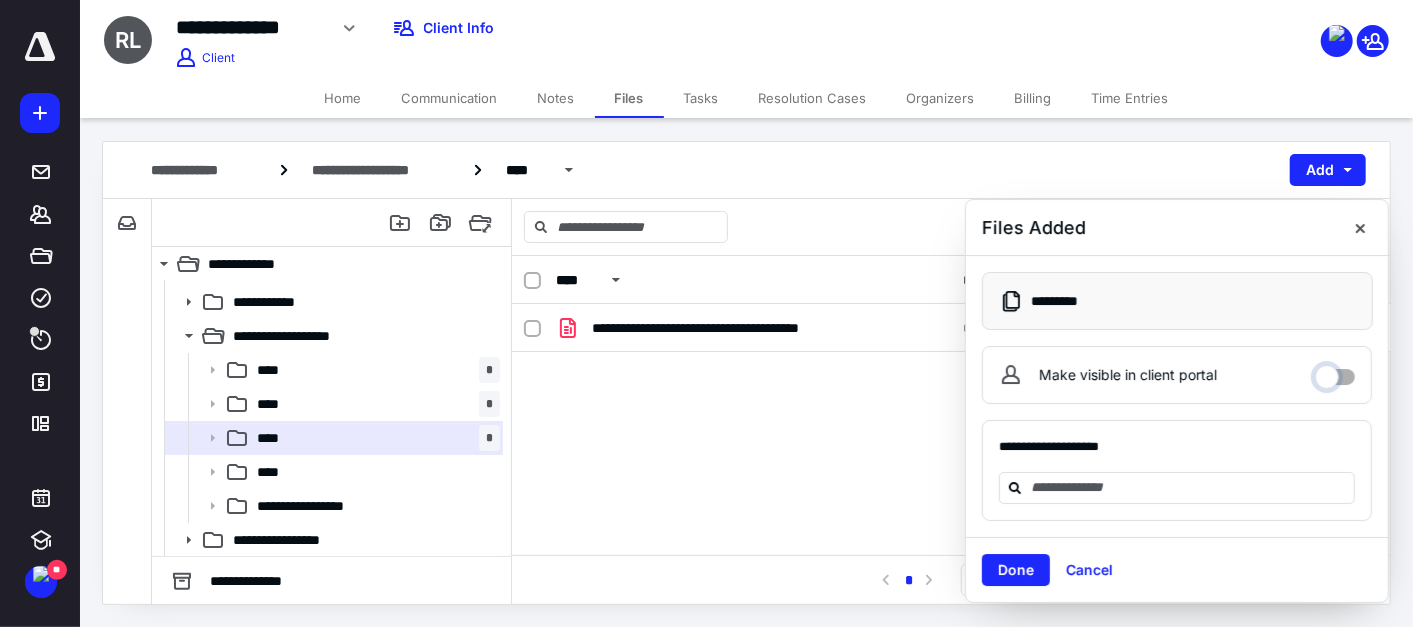 click on "Make visible in client portal" at bounding box center [1335, 372] 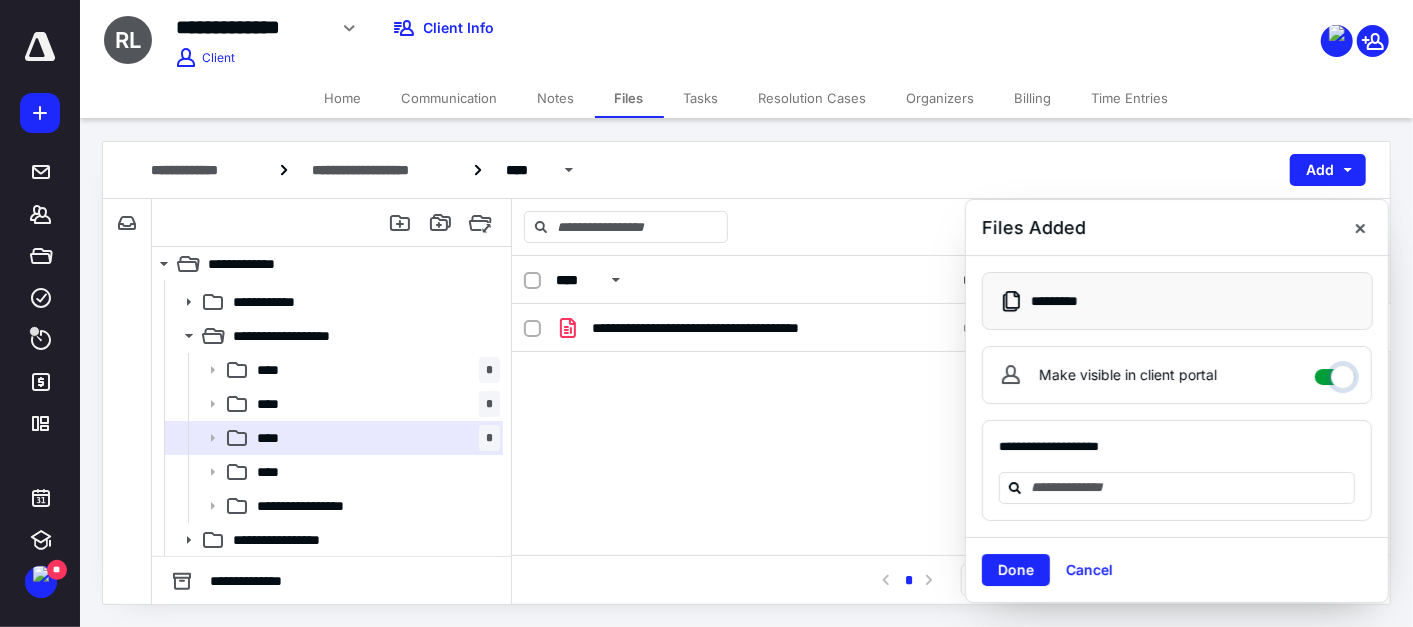 checkbox on "****" 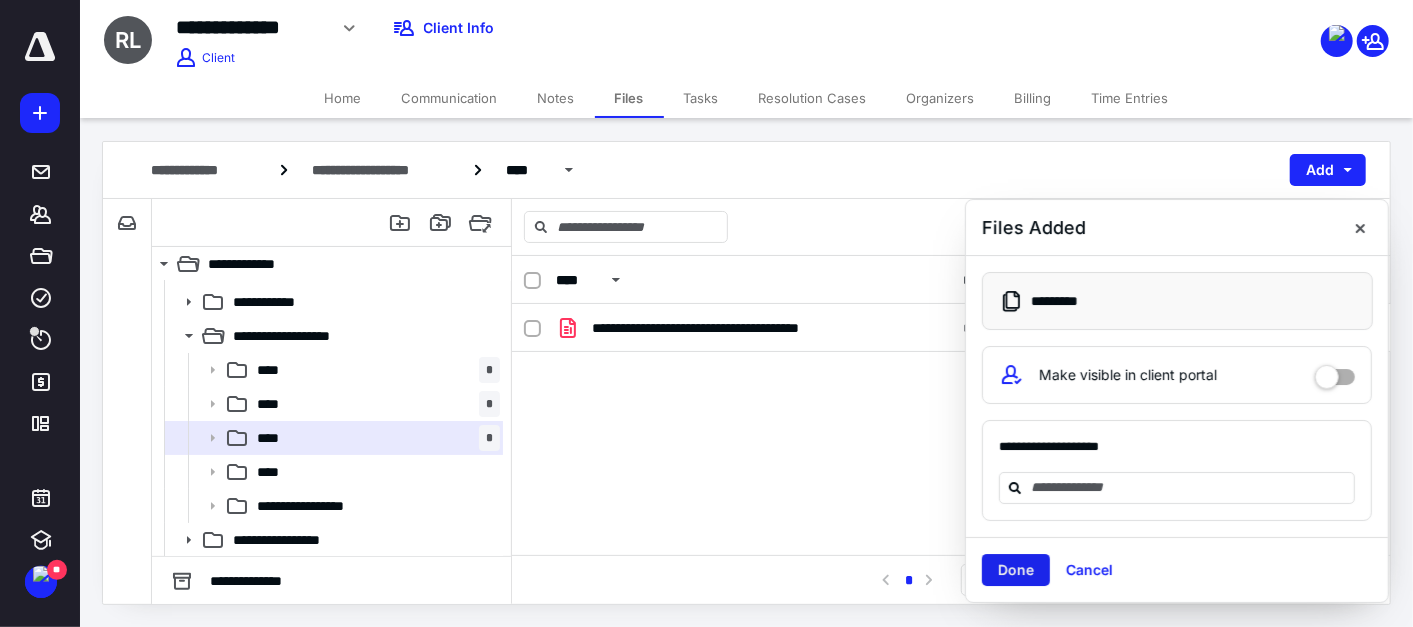 click on "Done" at bounding box center (1016, 570) 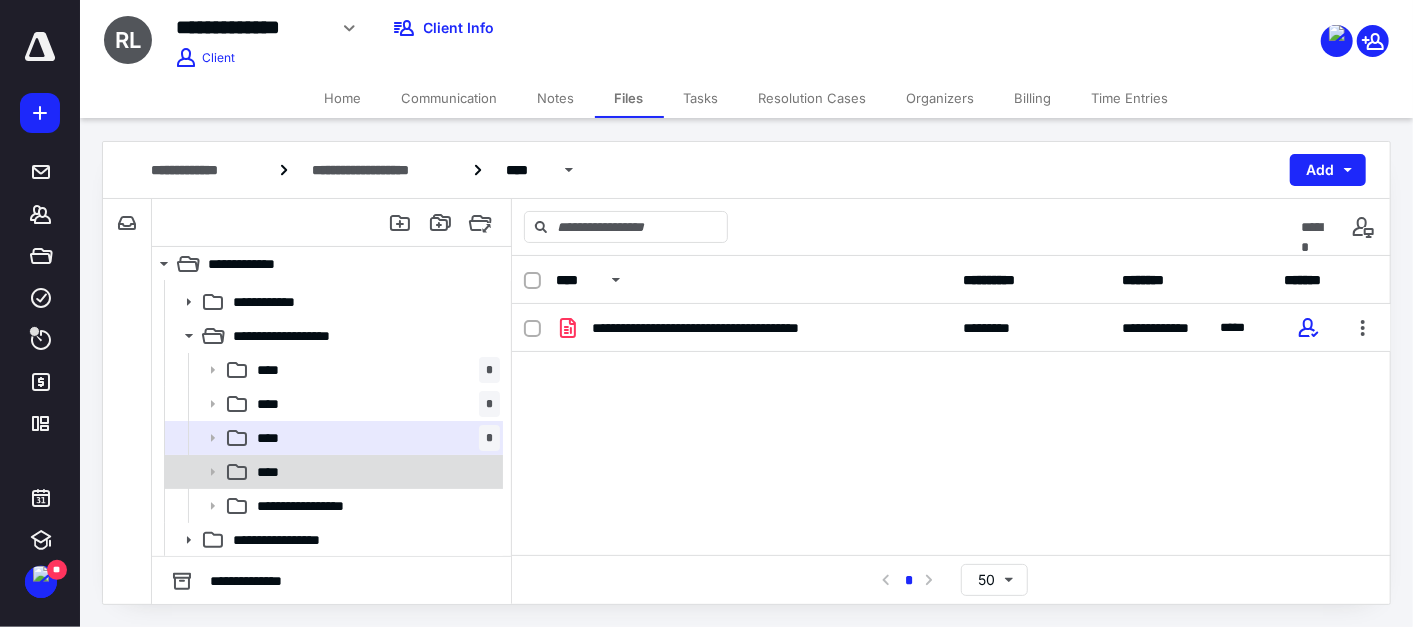 click on "****" at bounding box center (332, 472) 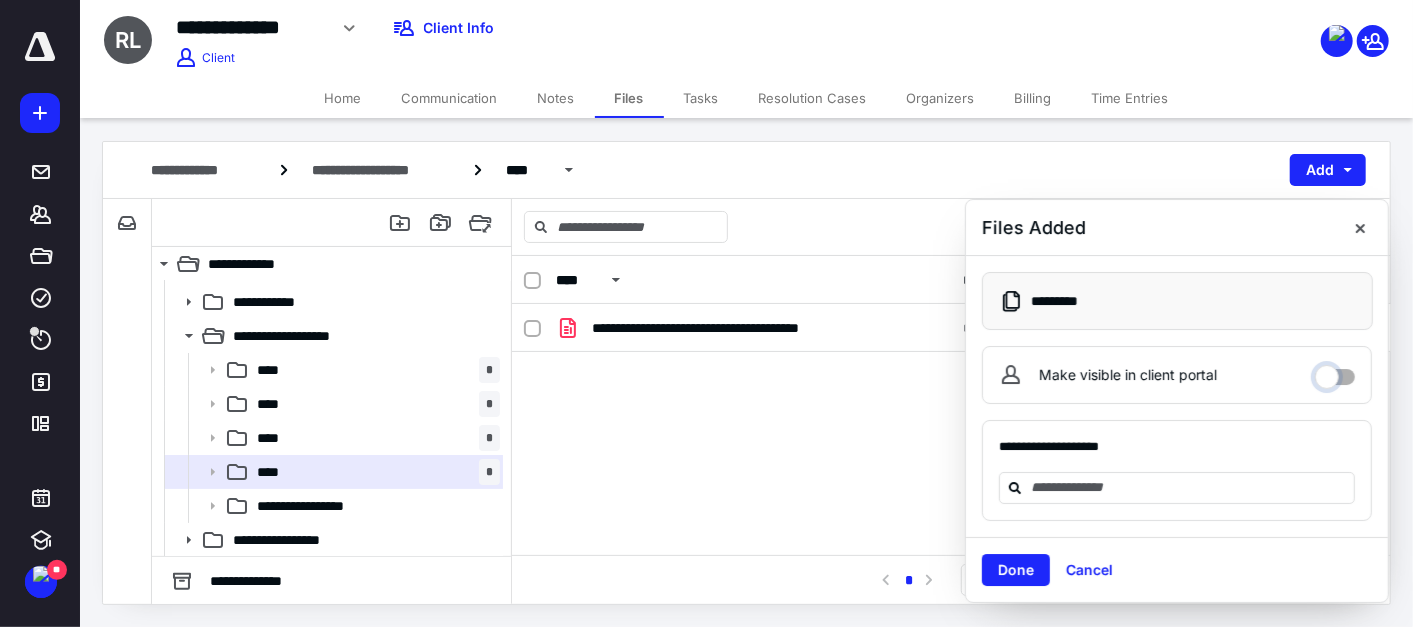 click on "Make visible in client portal" at bounding box center [1335, 372] 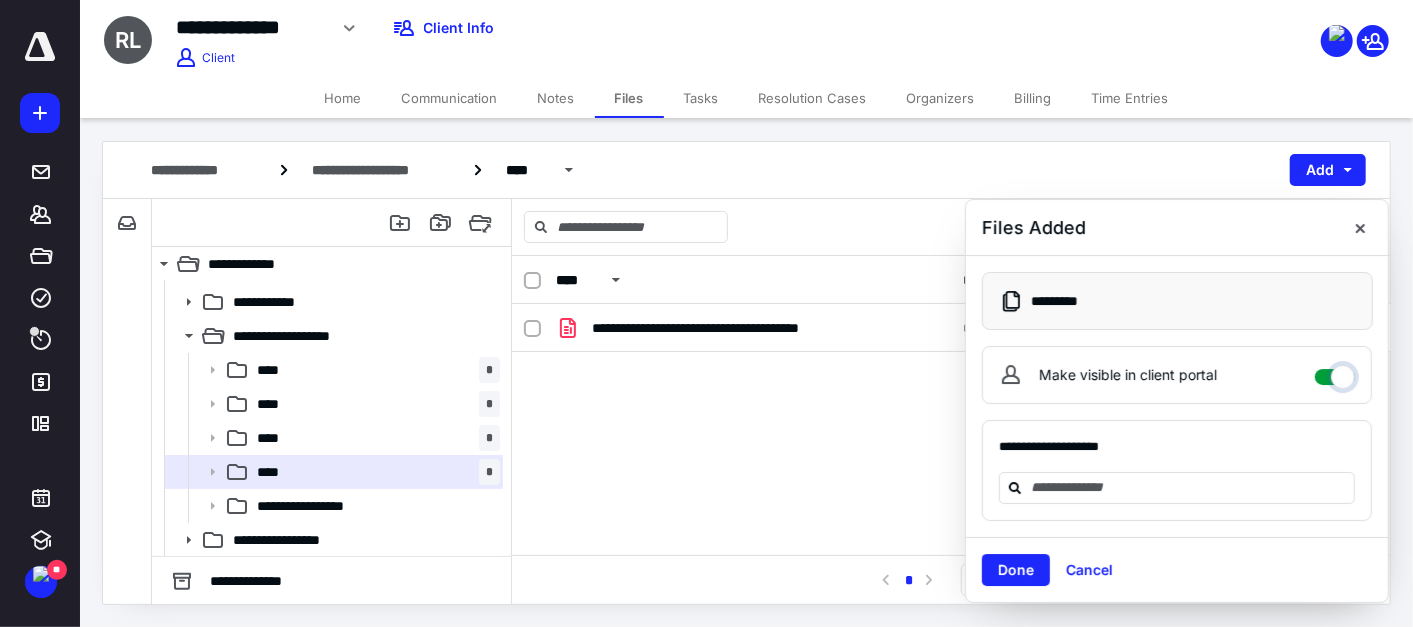 checkbox on "****" 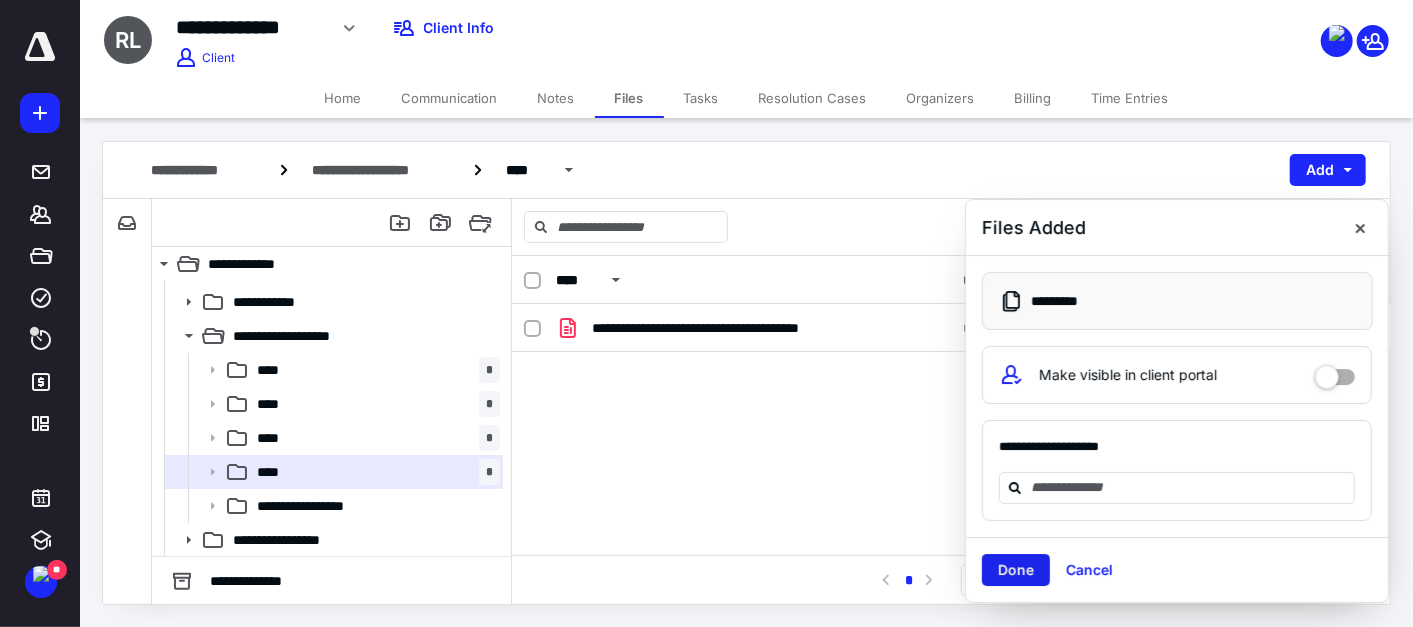 click on "Done" at bounding box center [1016, 570] 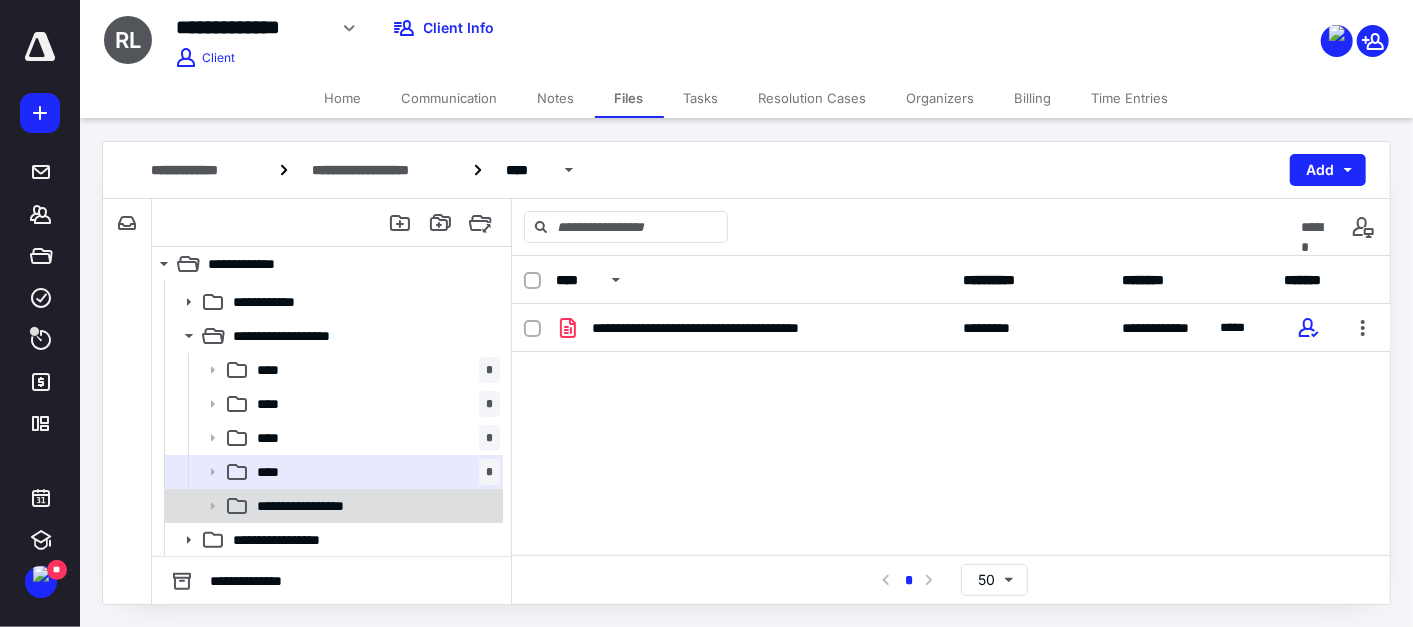 click on "**********" at bounding box center [374, 506] 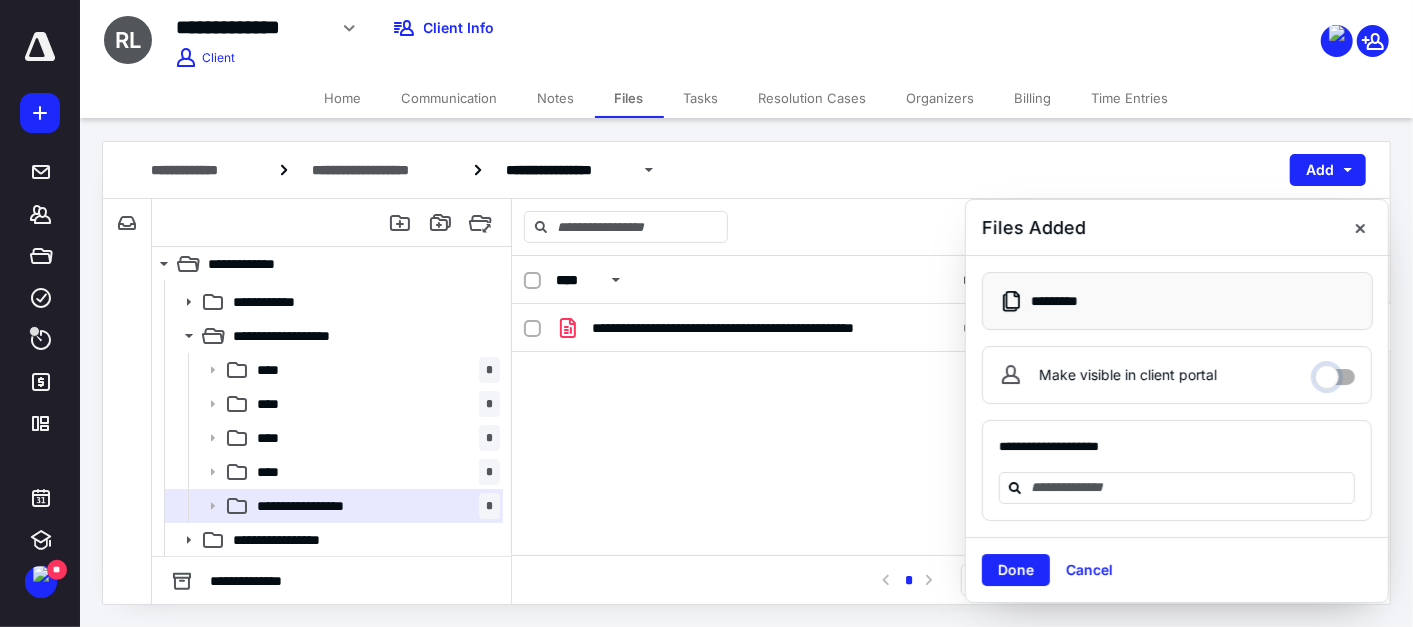 click on "Make visible in client portal" at bounding box center [1335, 372] 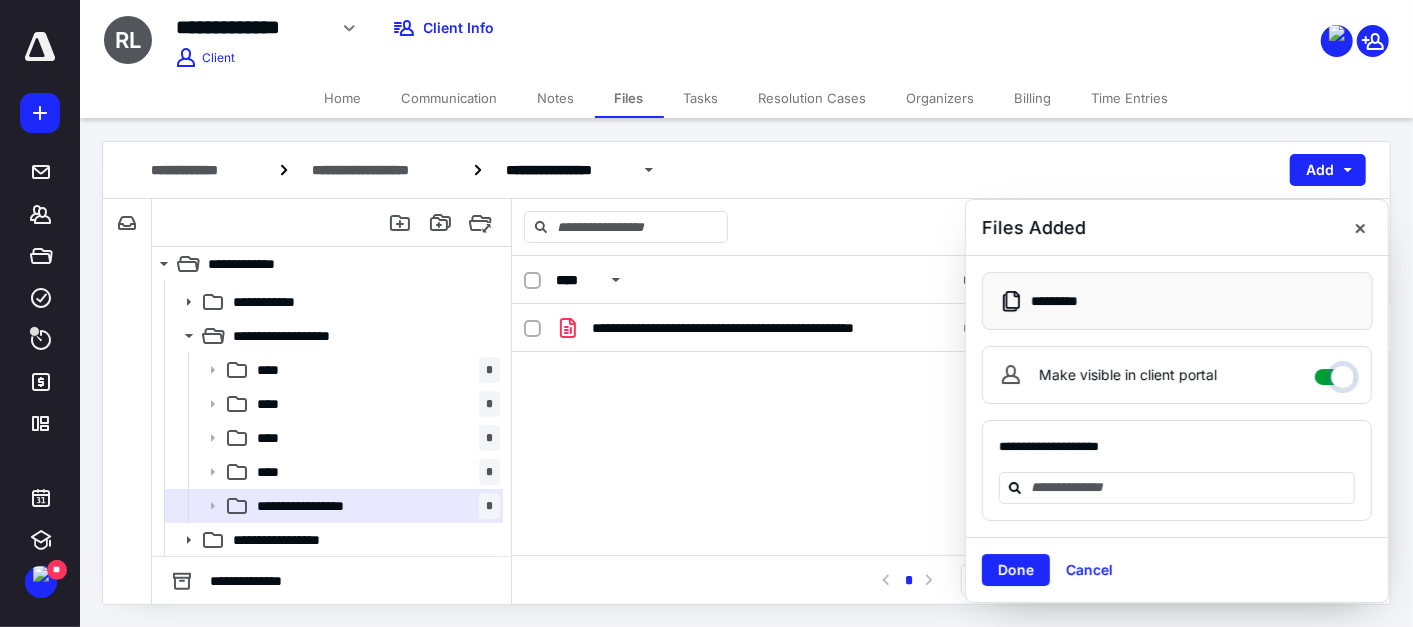 checkbox on "****" 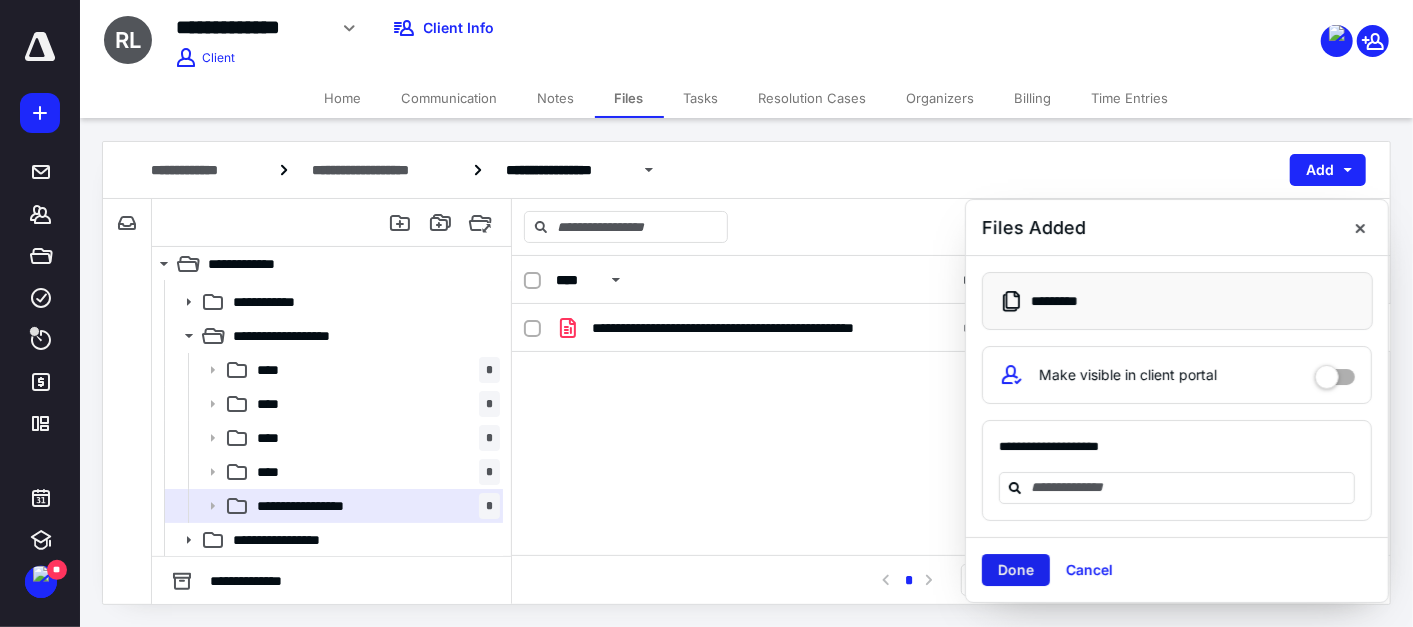 click on "Done" at bounding box center (1016, 570) 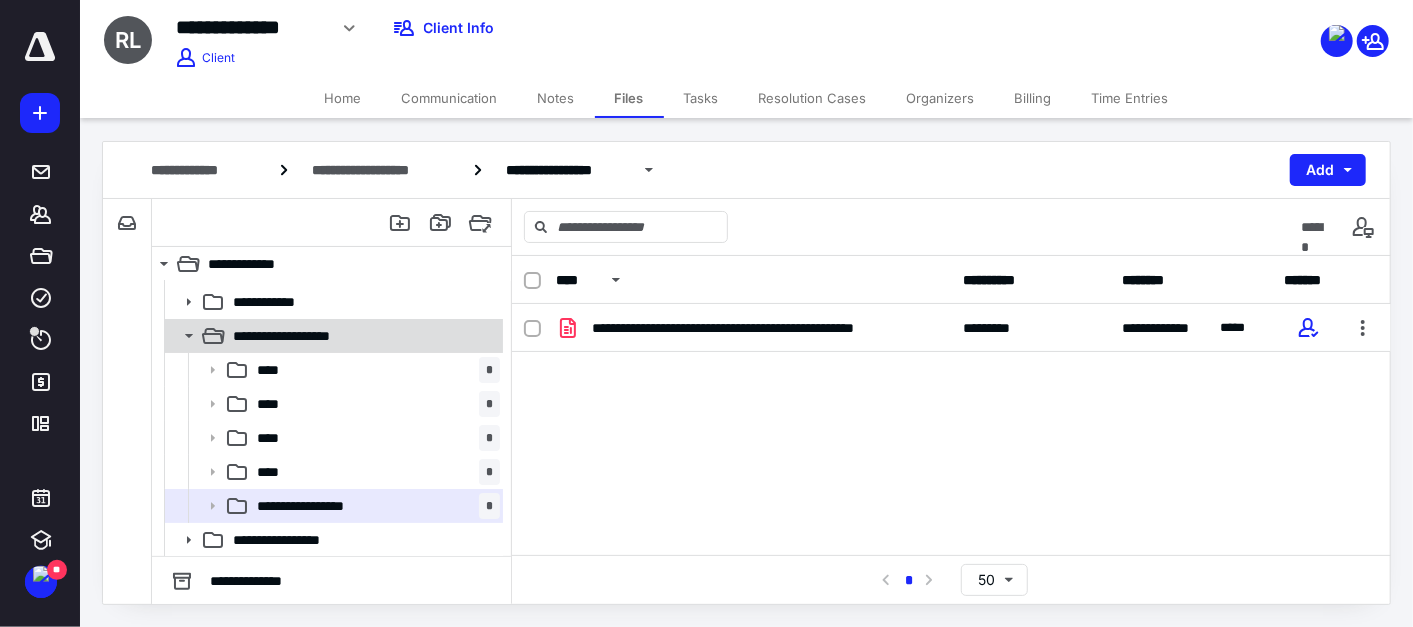 click 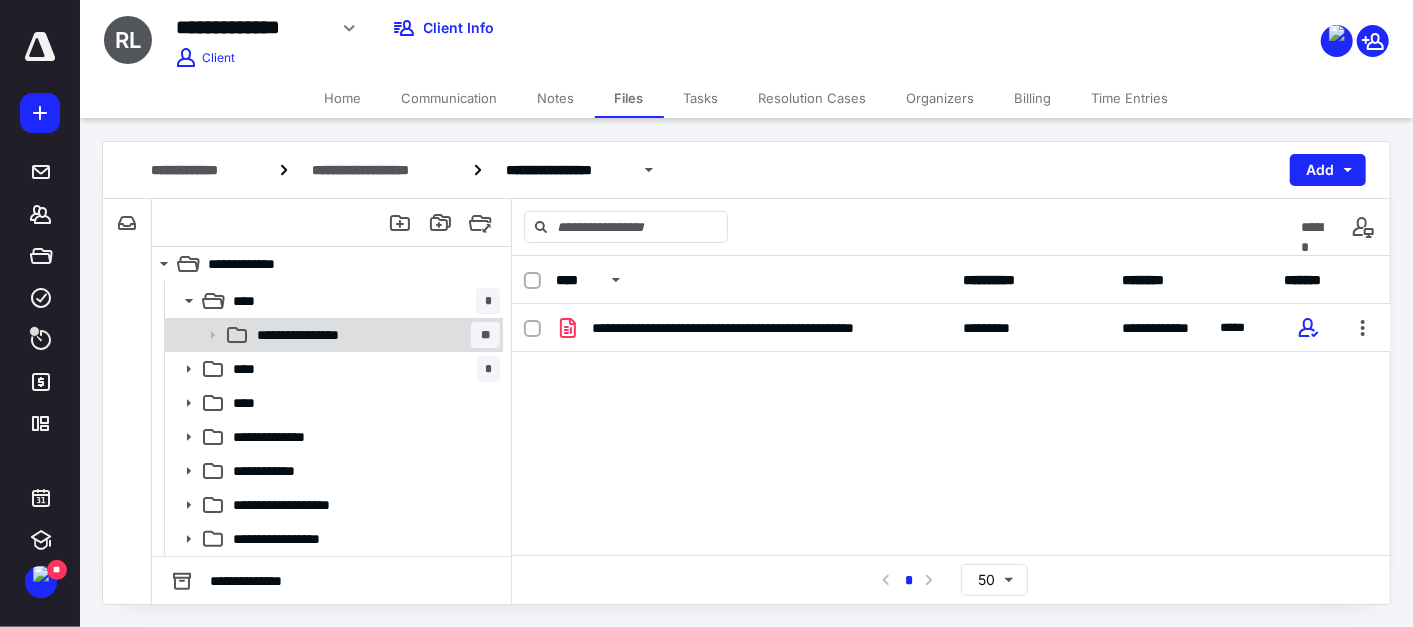 scroll, scrollTop: 31, scrollLeft: 0, axis: vertical 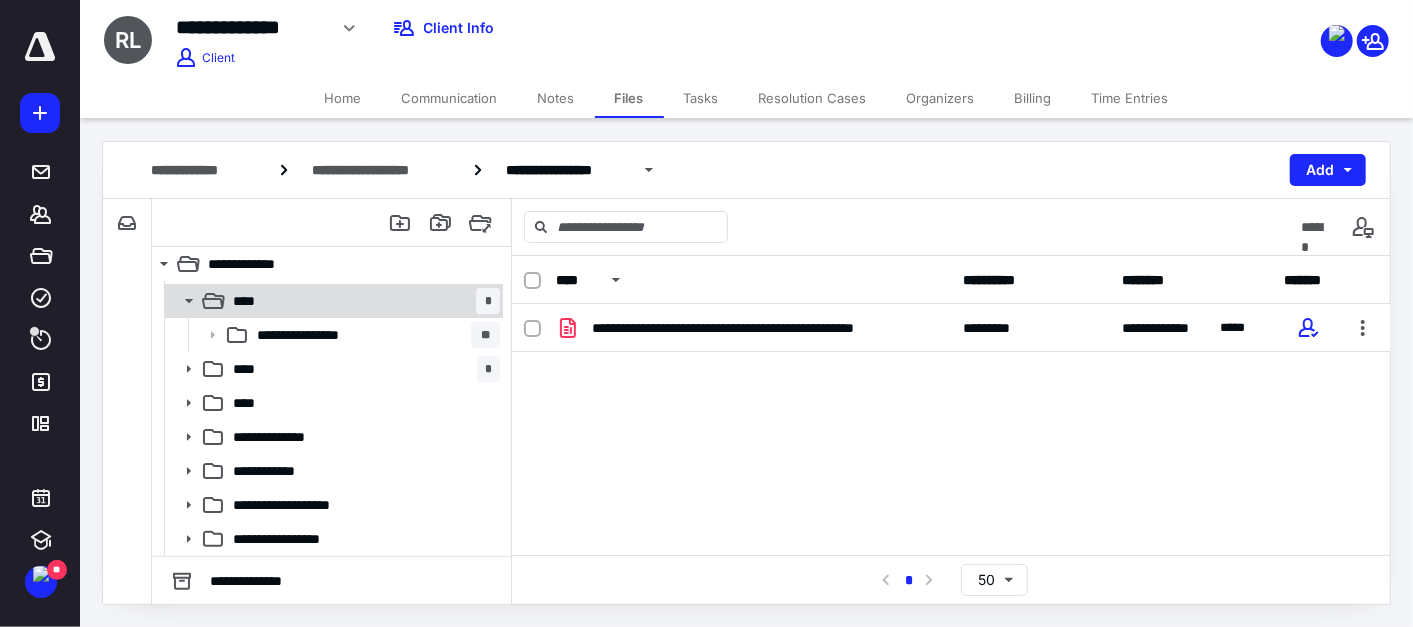 click 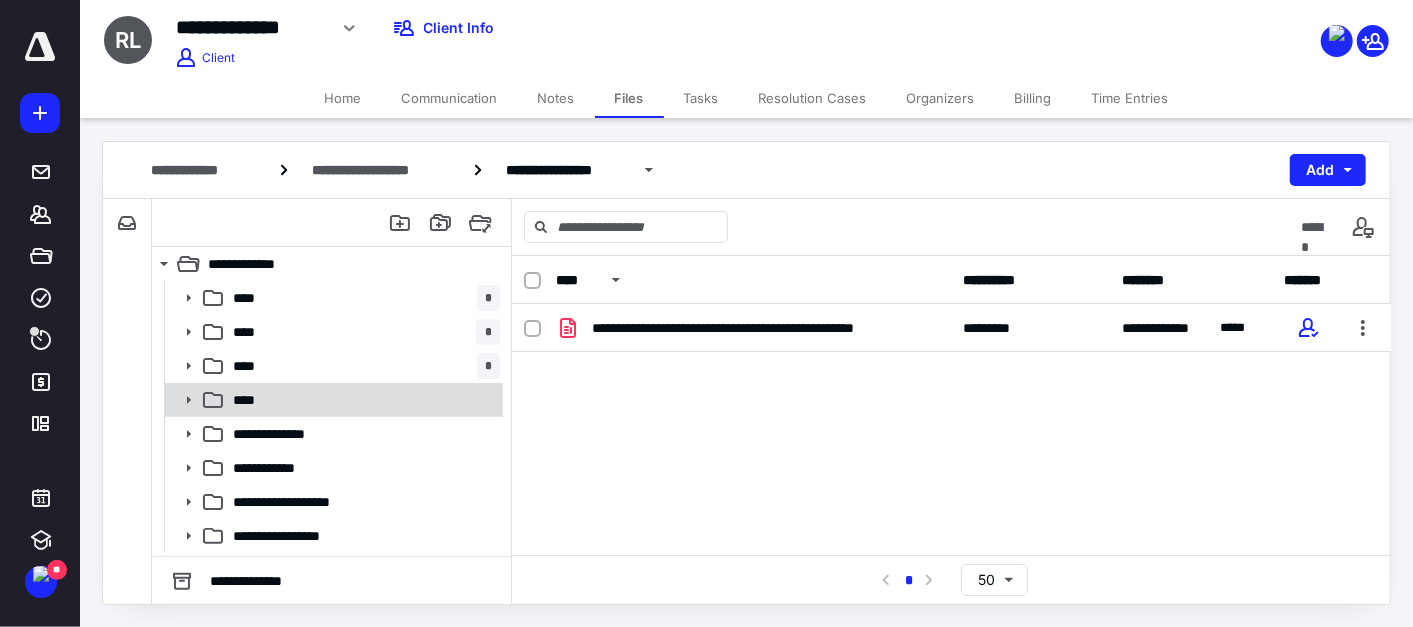 click 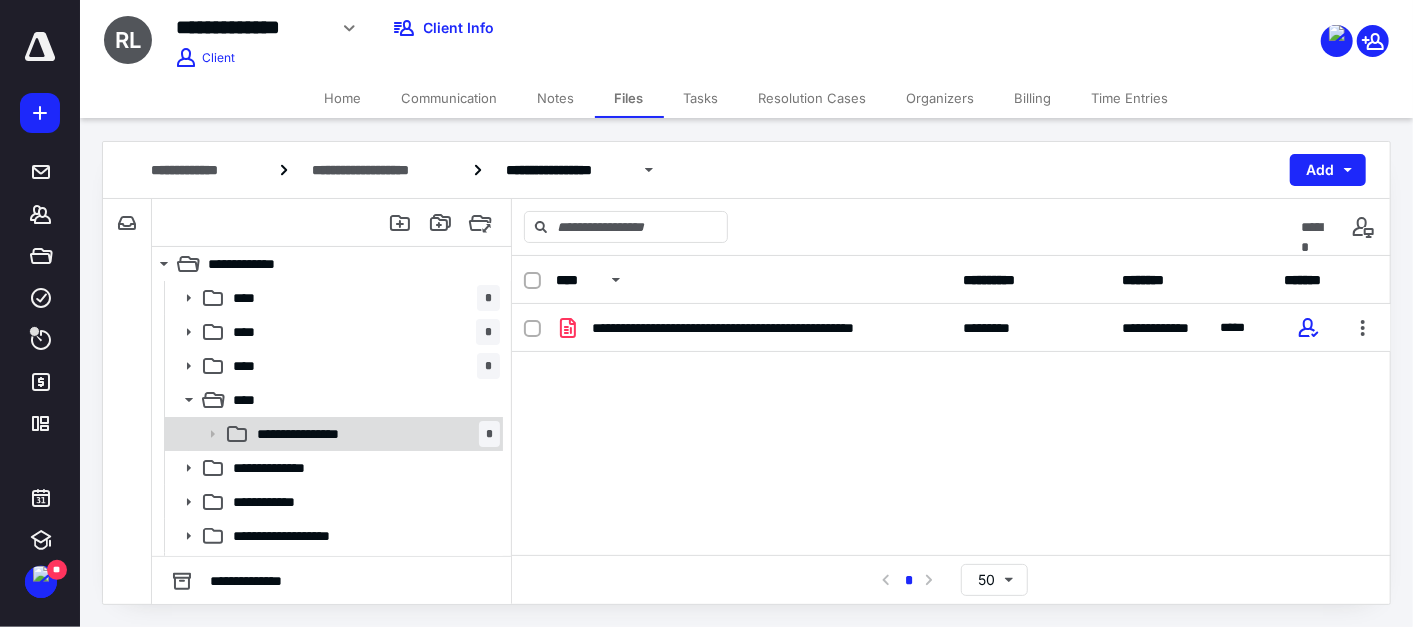 click on "**********" at bounding box center [374, 434] 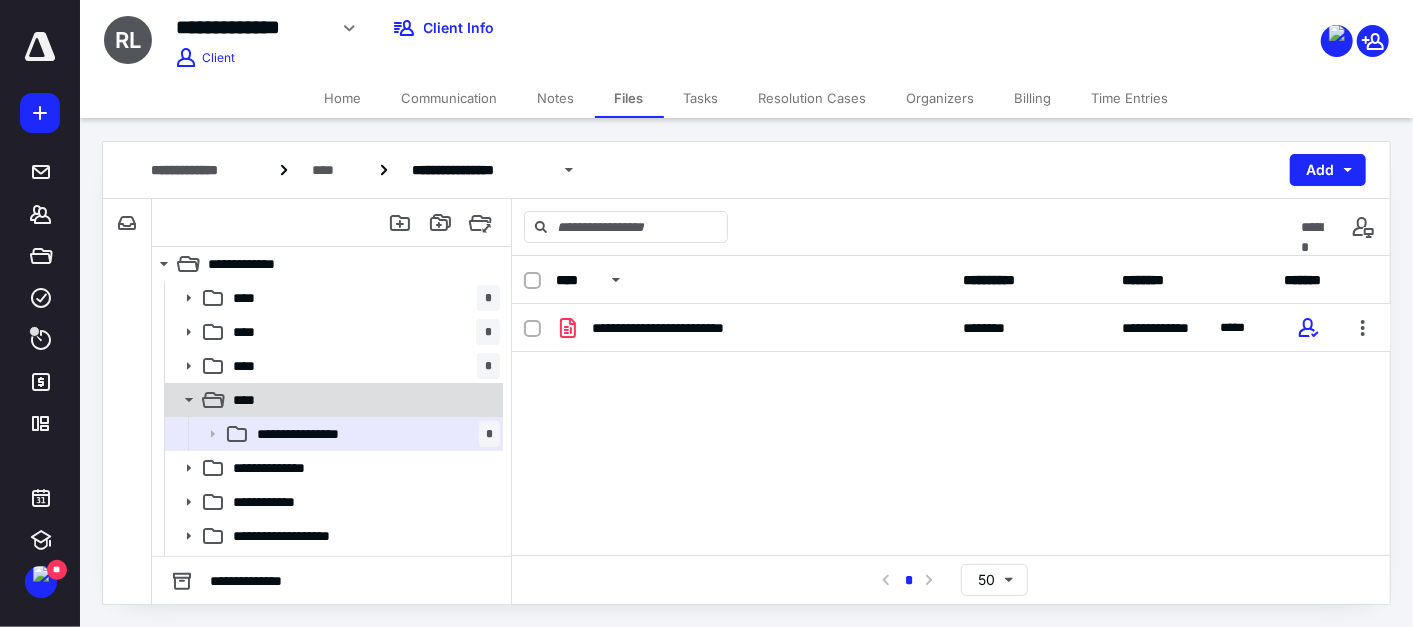 click 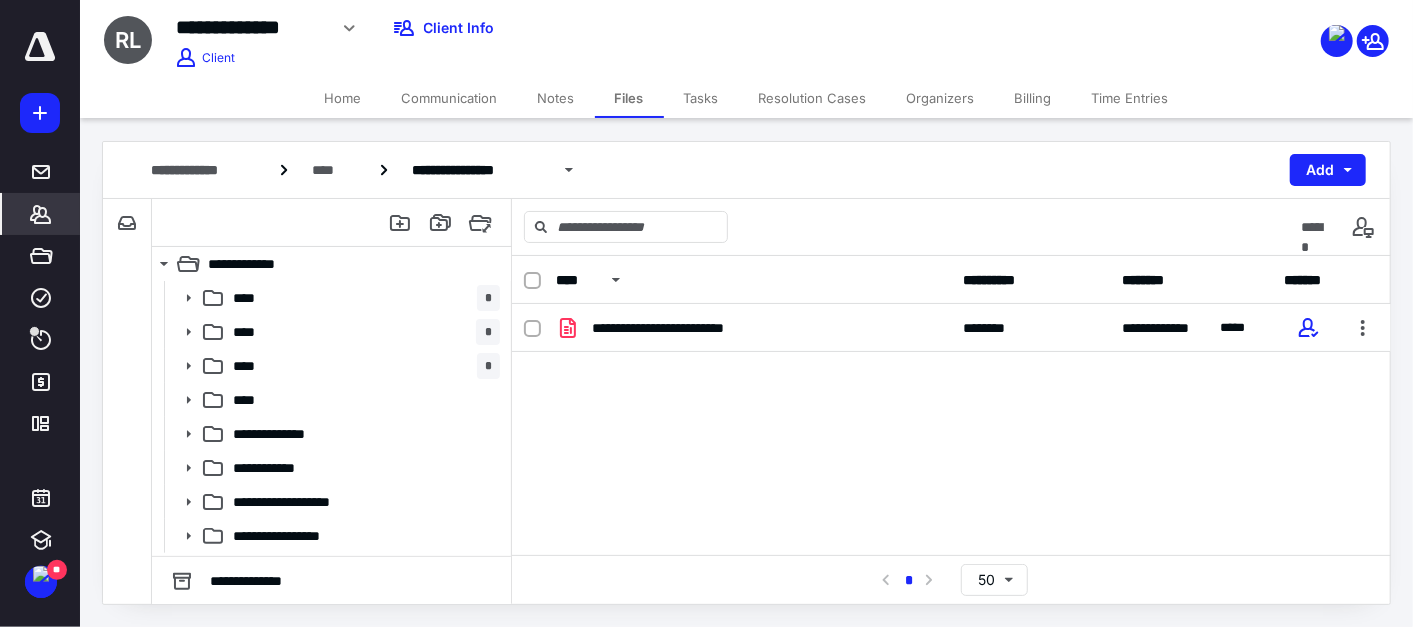click on "*******" at bounding box center [41, 214] 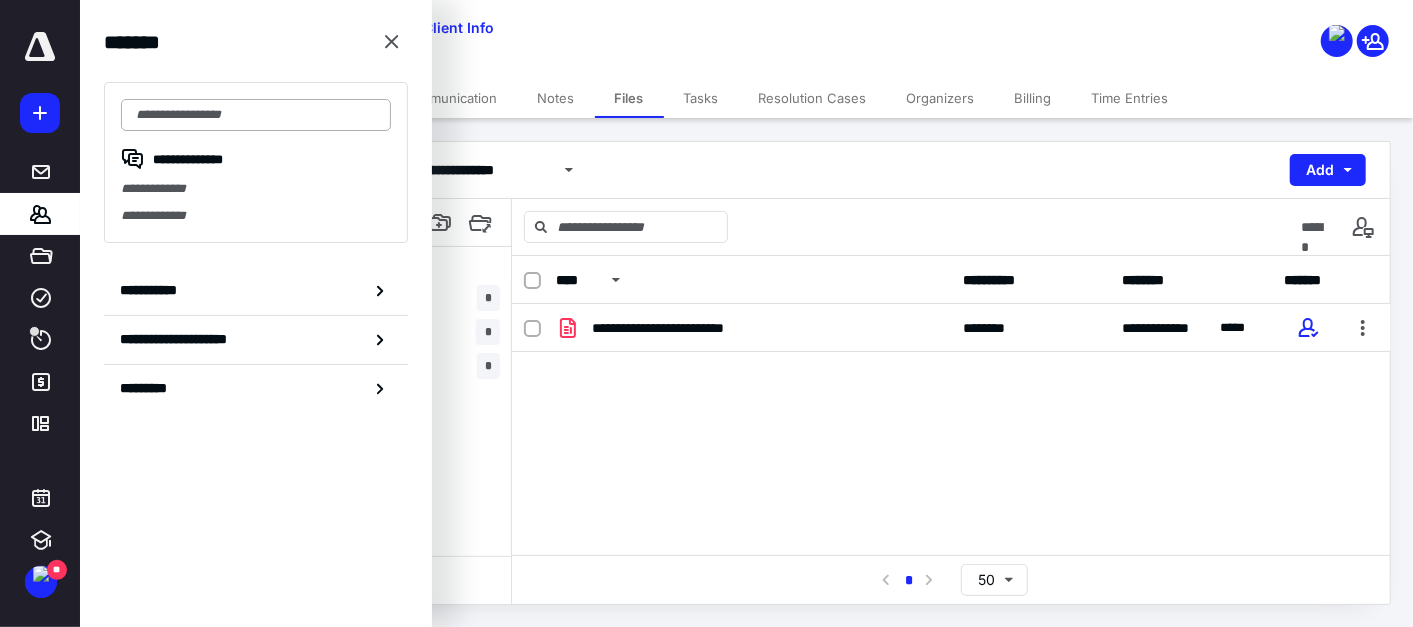 click at bounding box center (256, 115) 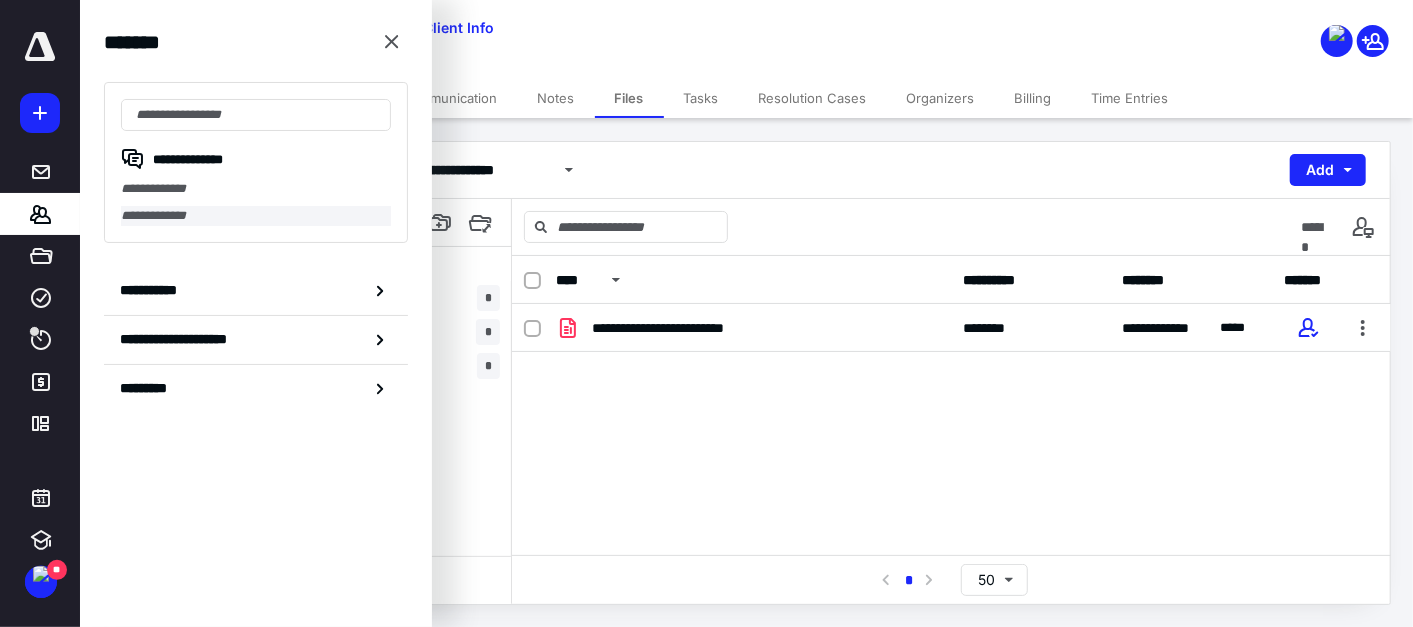 click on "**********" at bounding box center [256, 215] 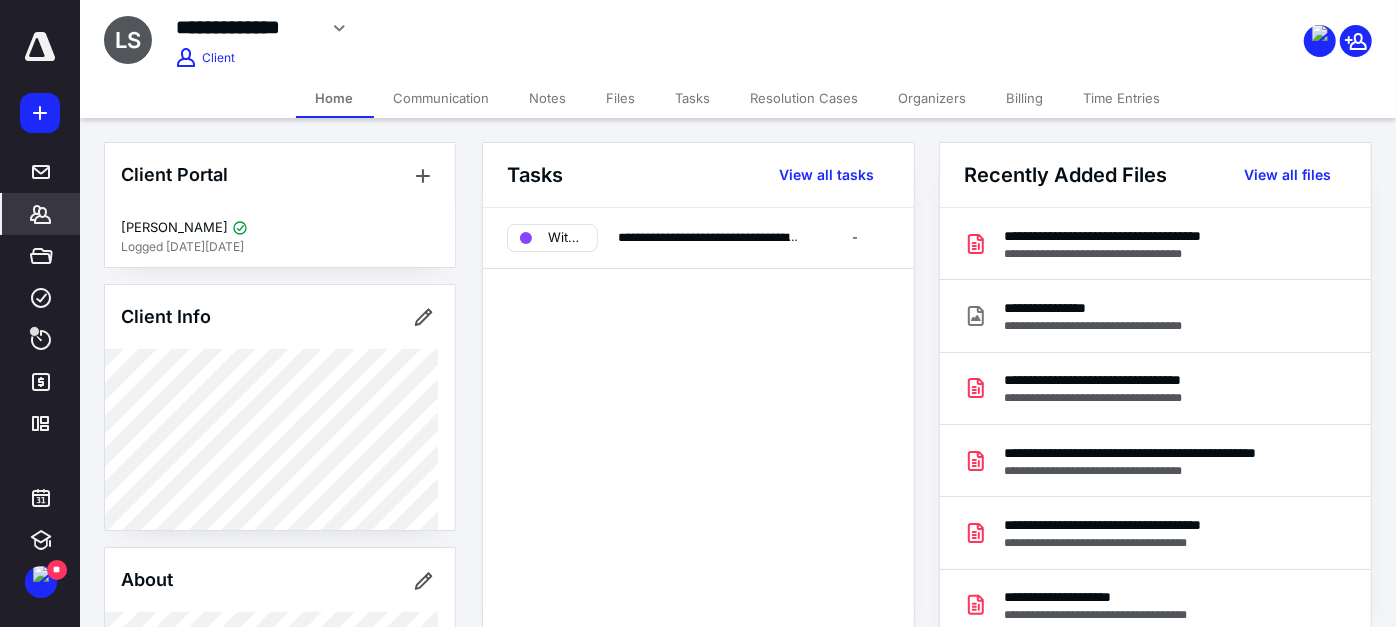 click on "Files" at bounding box center (621, 98) 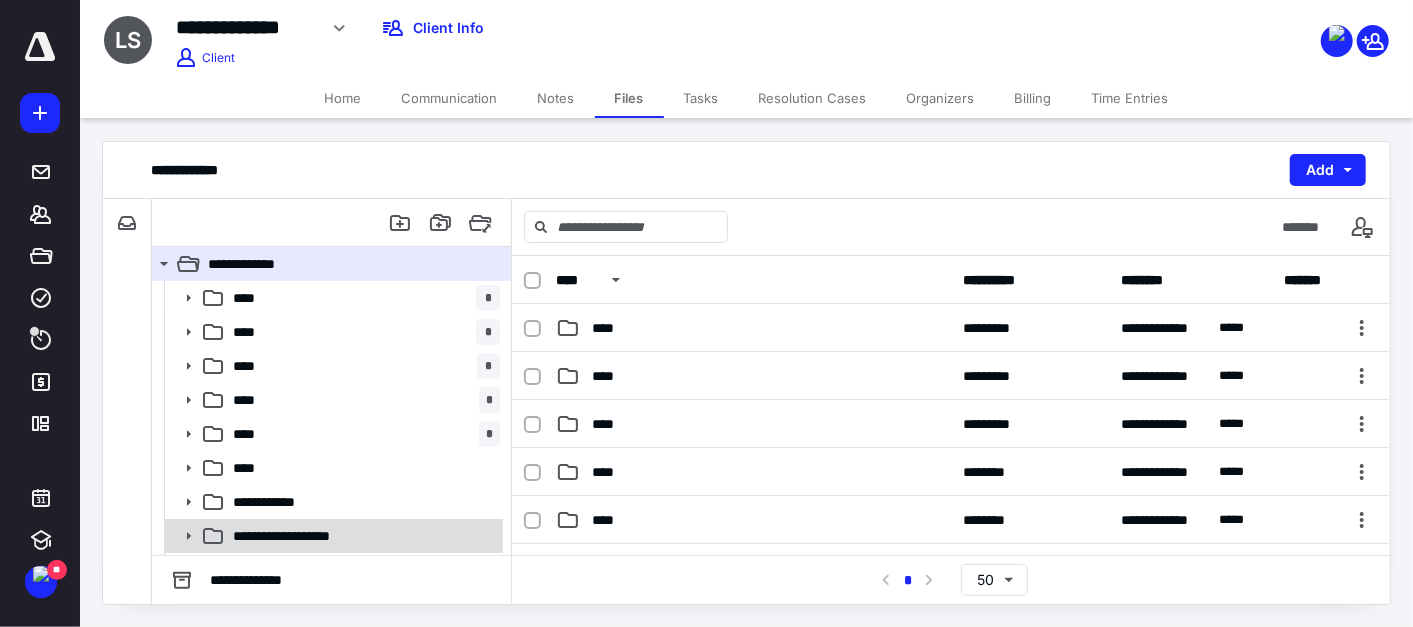 click 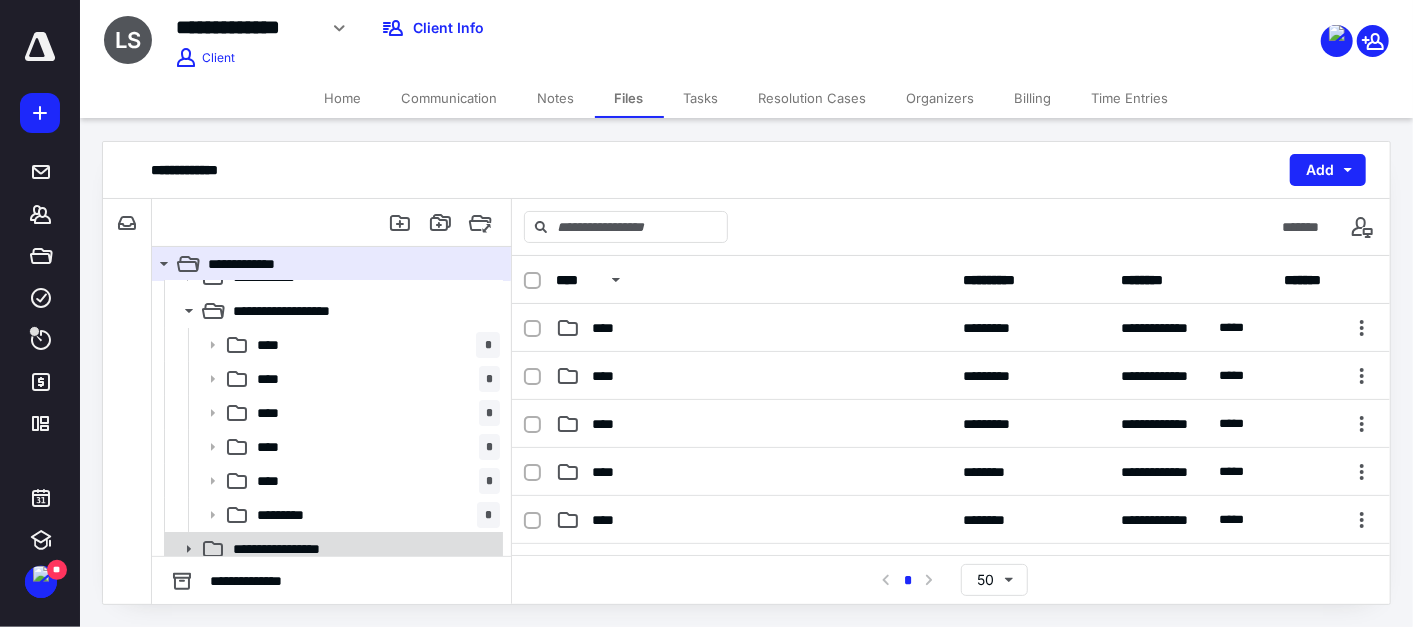 scroll, scrollTop: 234, scrollLeft: 0, axis: vertical 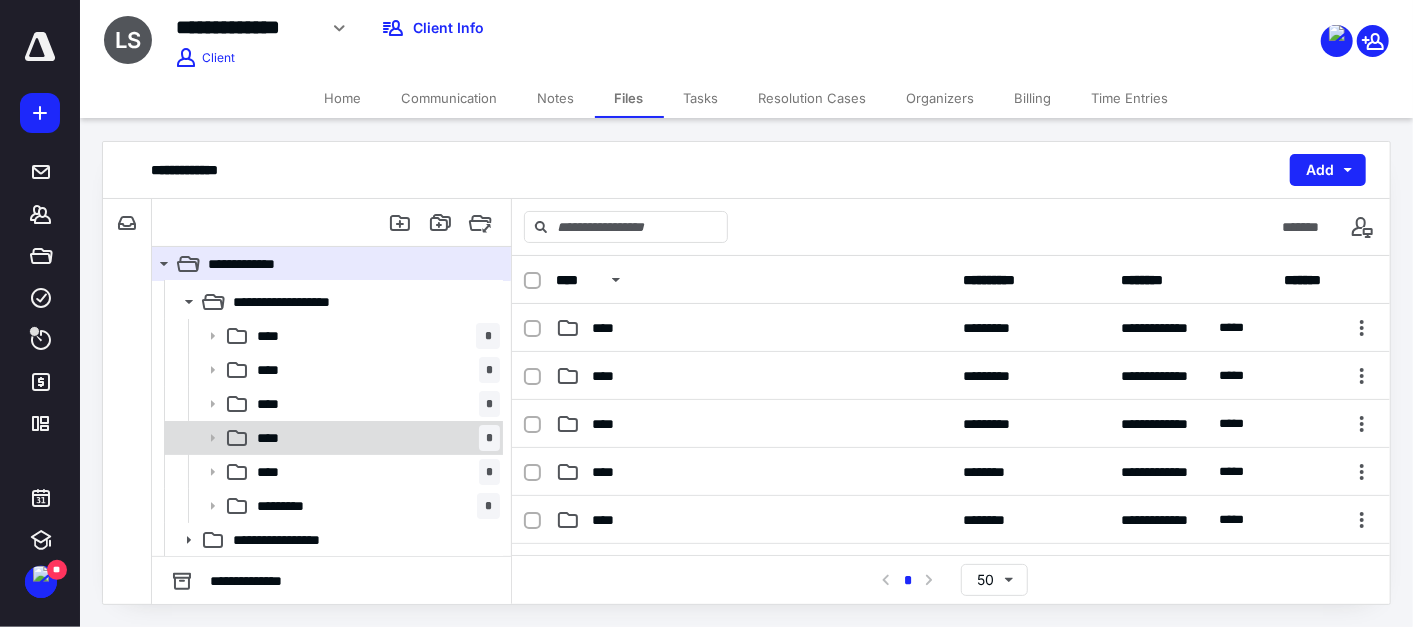 click on "**** *" at bounding box center (374, 438) 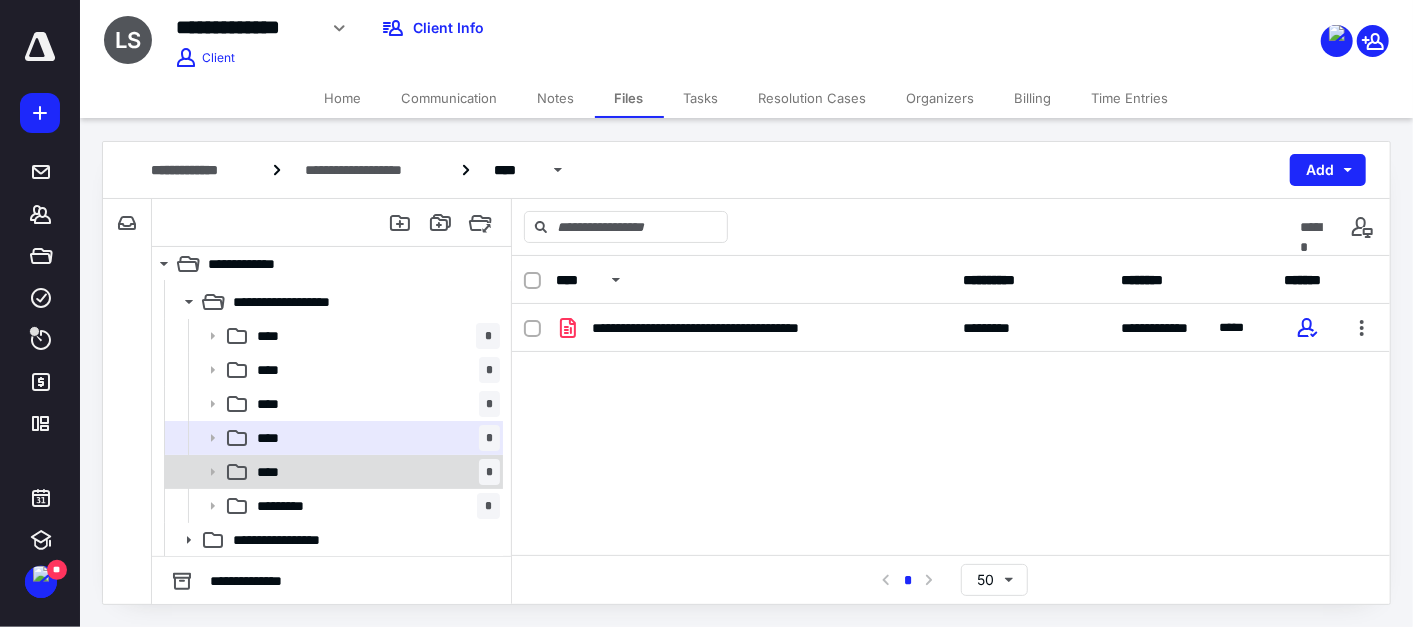 click on "**** *" at bounding box center (374, 472) 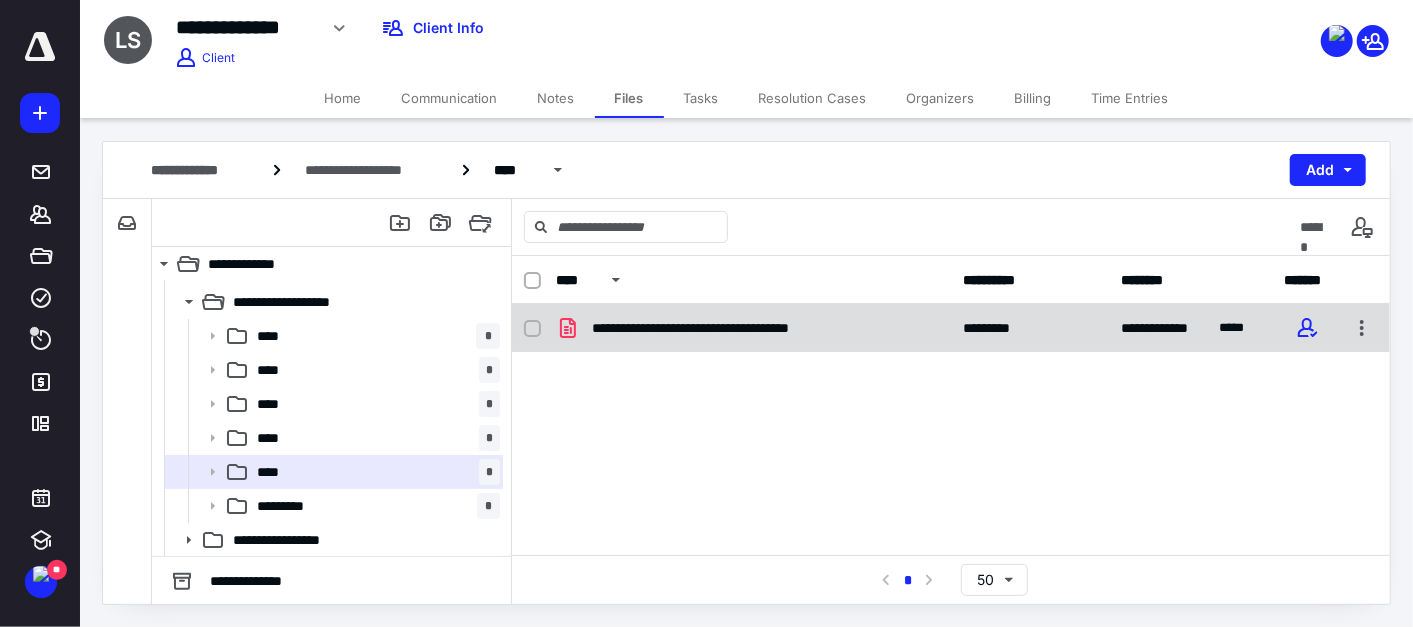 click on "**********" at bounding box center [951, 328] 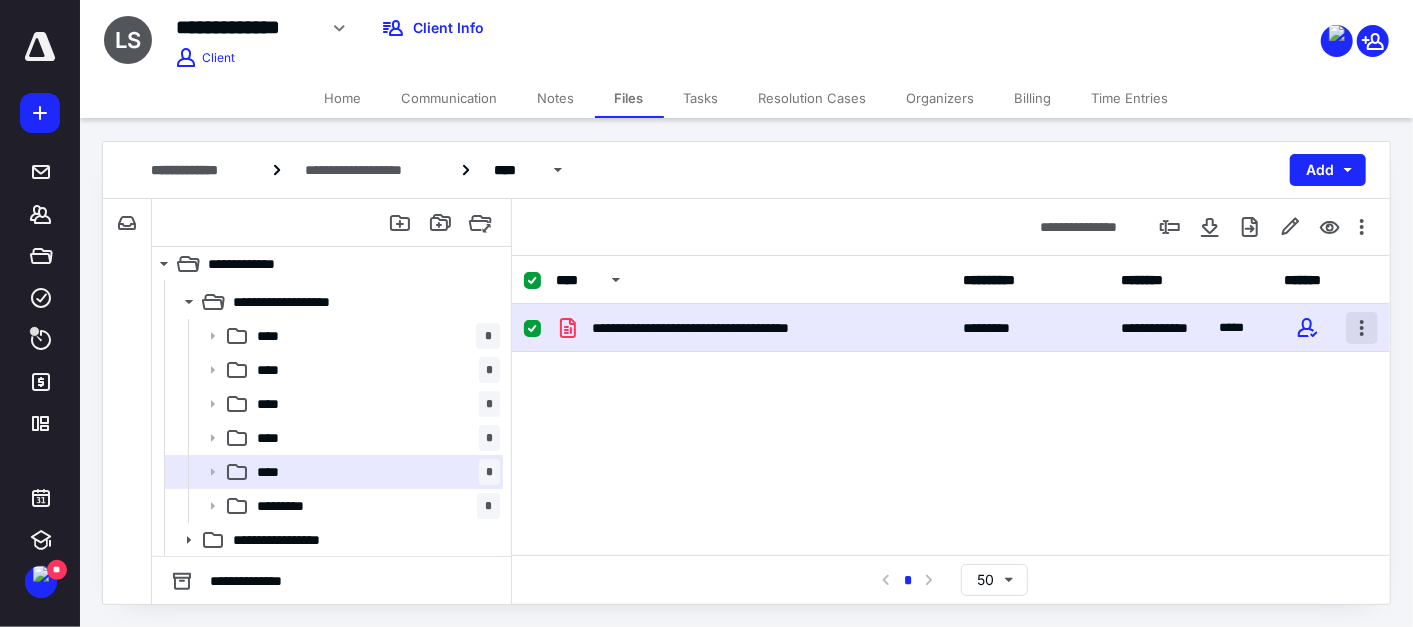 click at bounding box center [1362, 328] 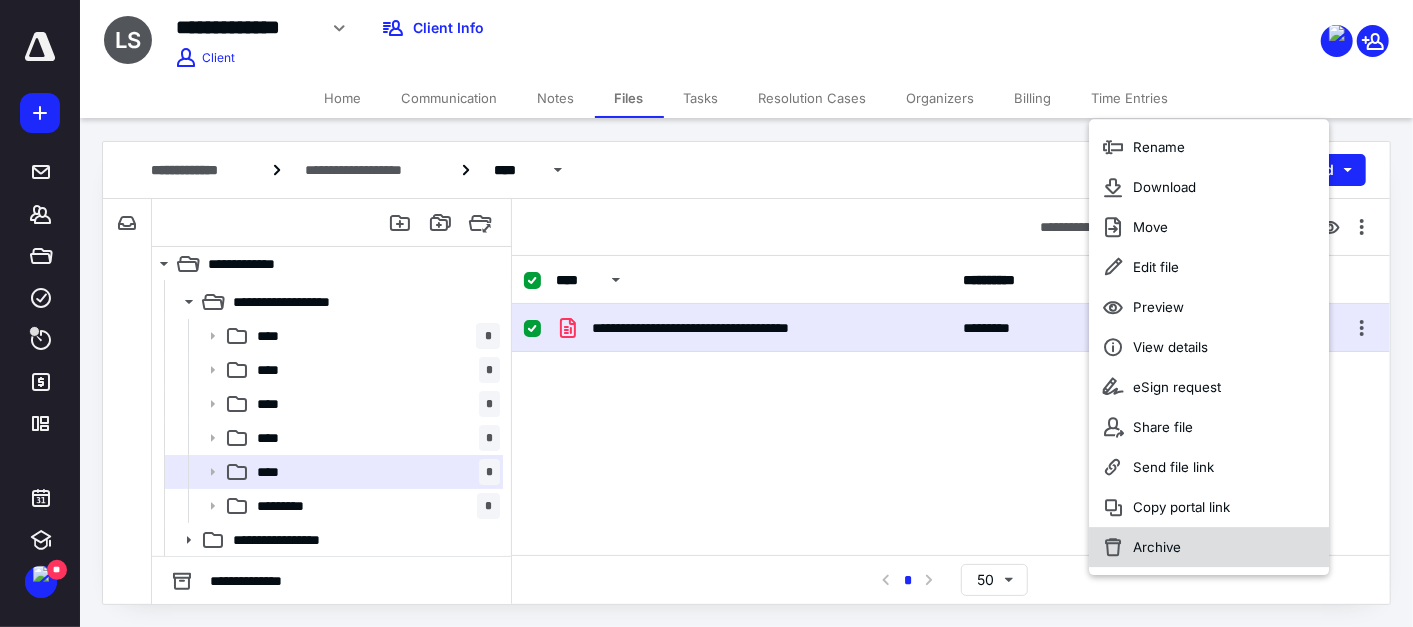 click on "Archive" at bounding box center (1158, 547) 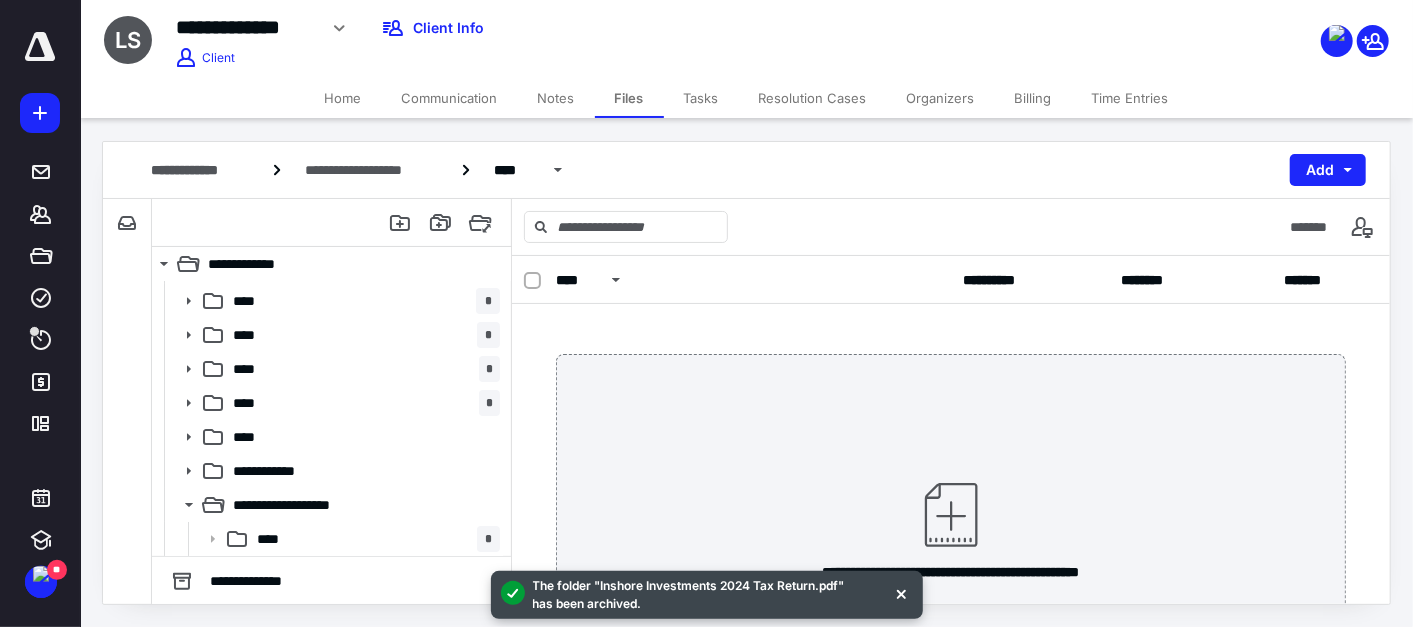 scroll, scrollTop: 234, scrollLeft: 0, axis: vertical 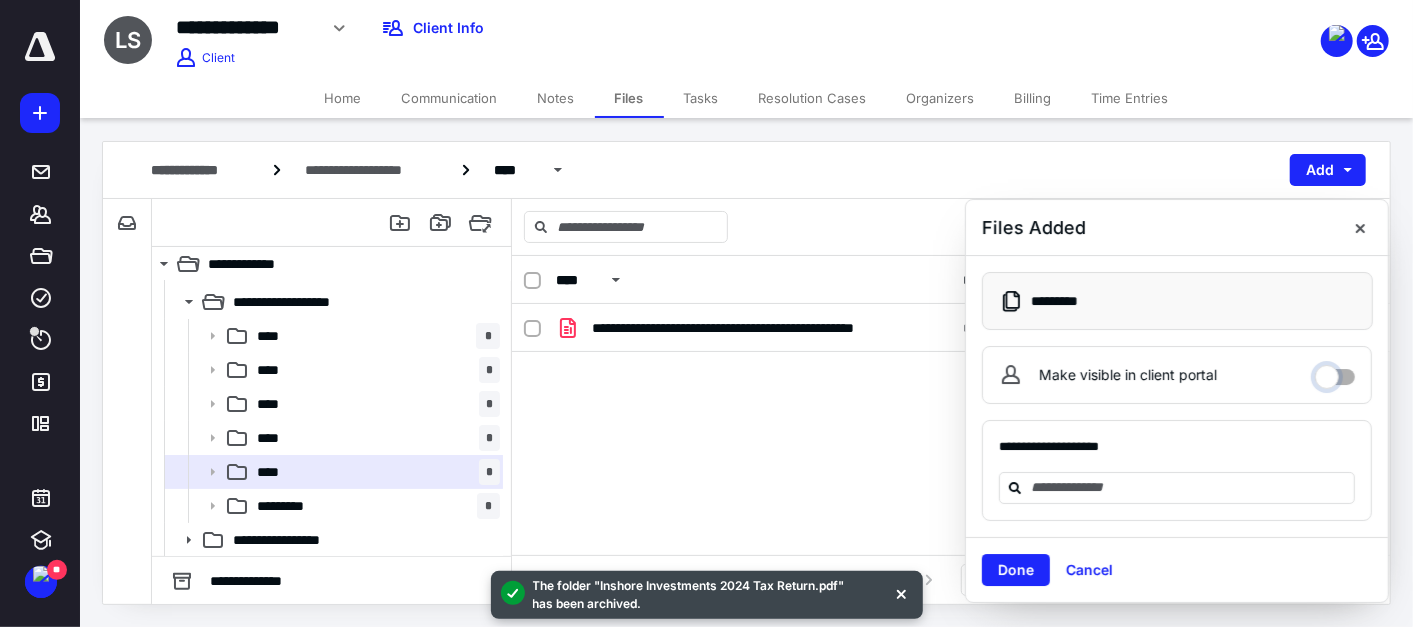 click on "Make visible in client portal" at bounding box center (1335, 372) 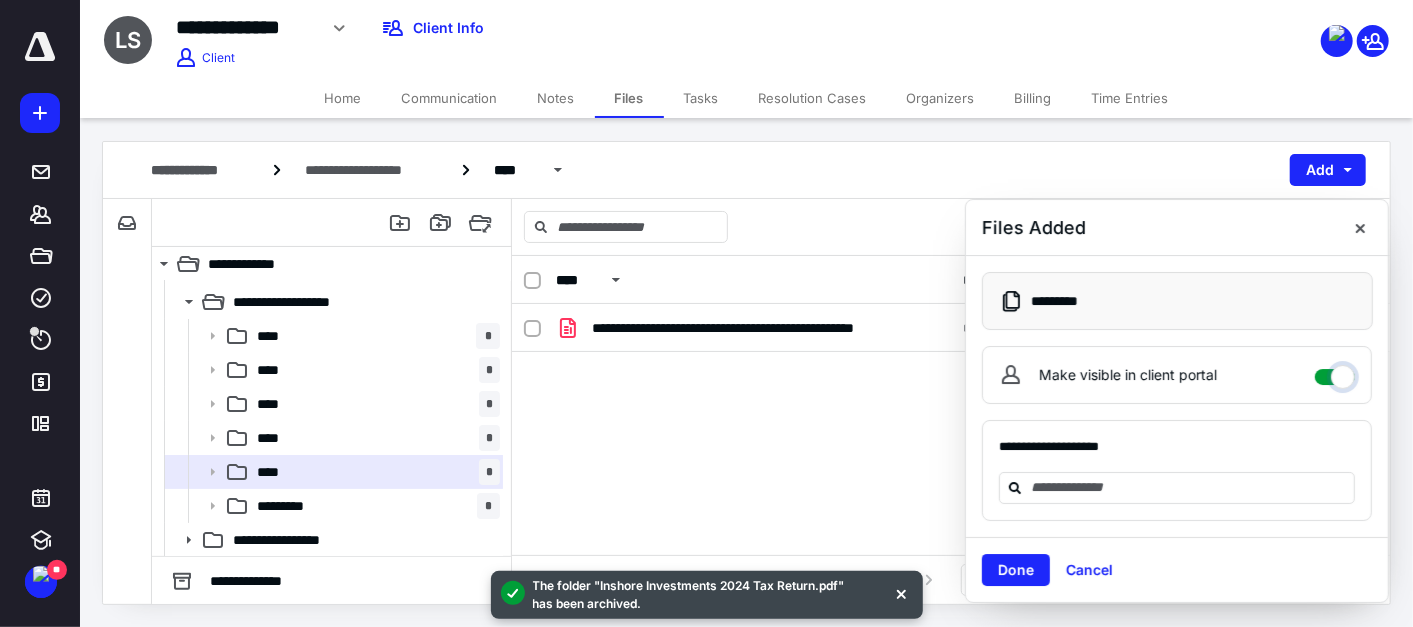 checkbox on "****" 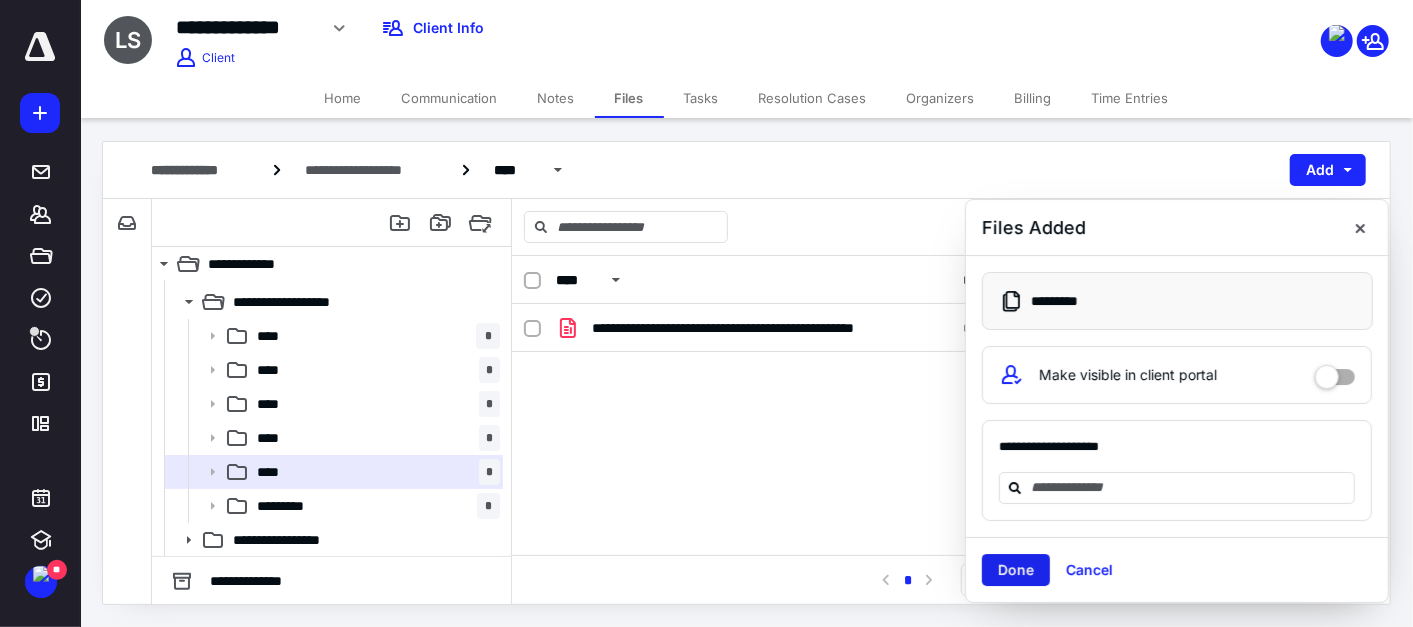 click on "Done" at bounding box center (1016, 570) 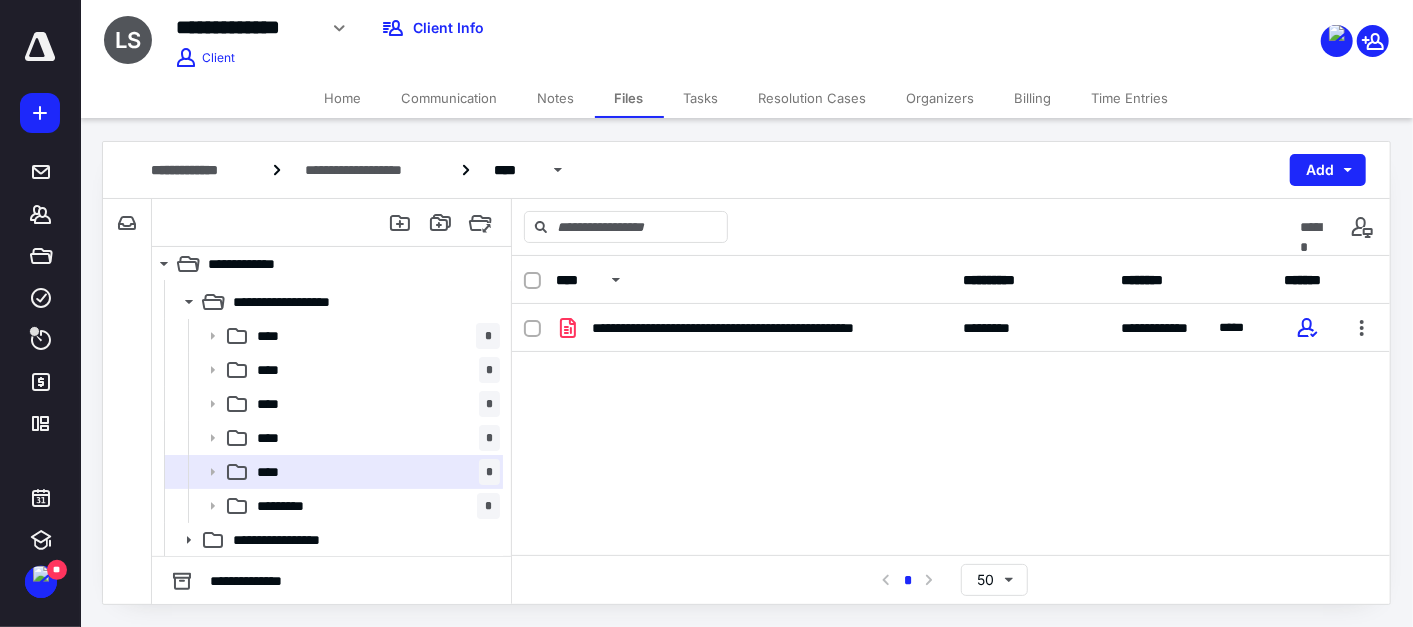 click on "**********" at bounding box center [951, 454] 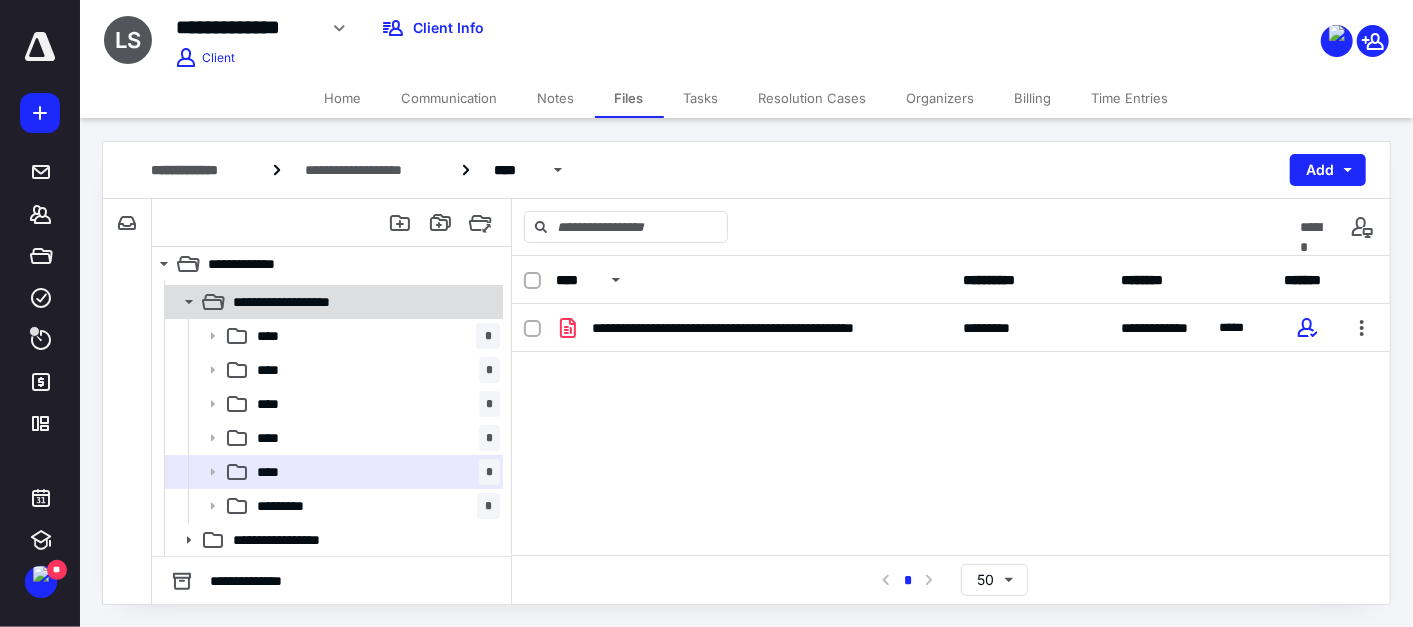 click 